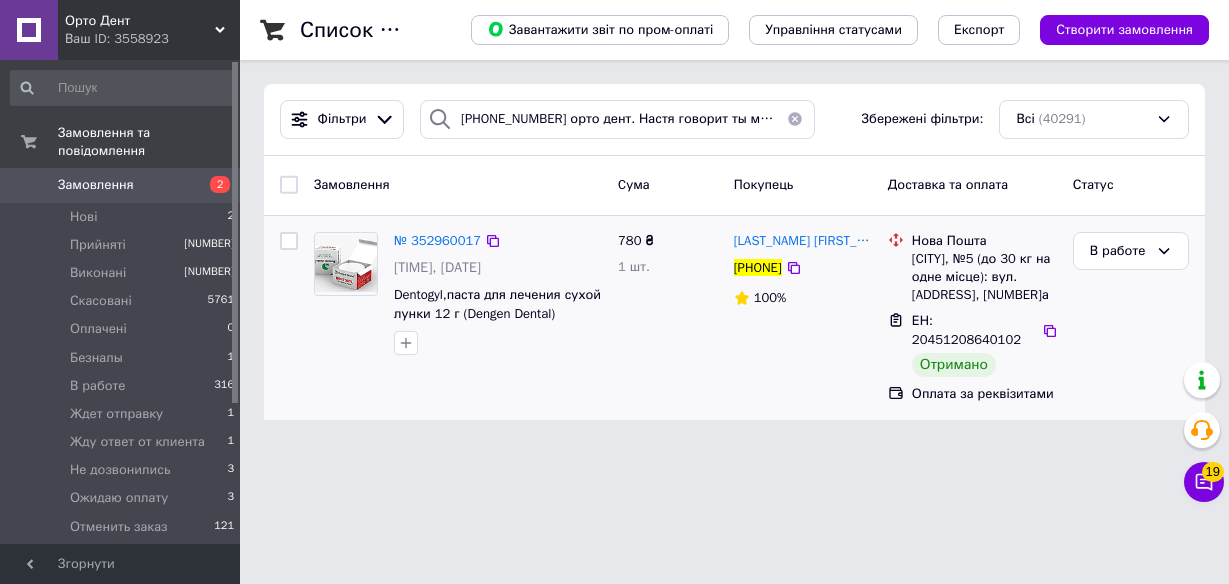 scroll, scrollTop: 0, scrollLeft: 0, axis: both 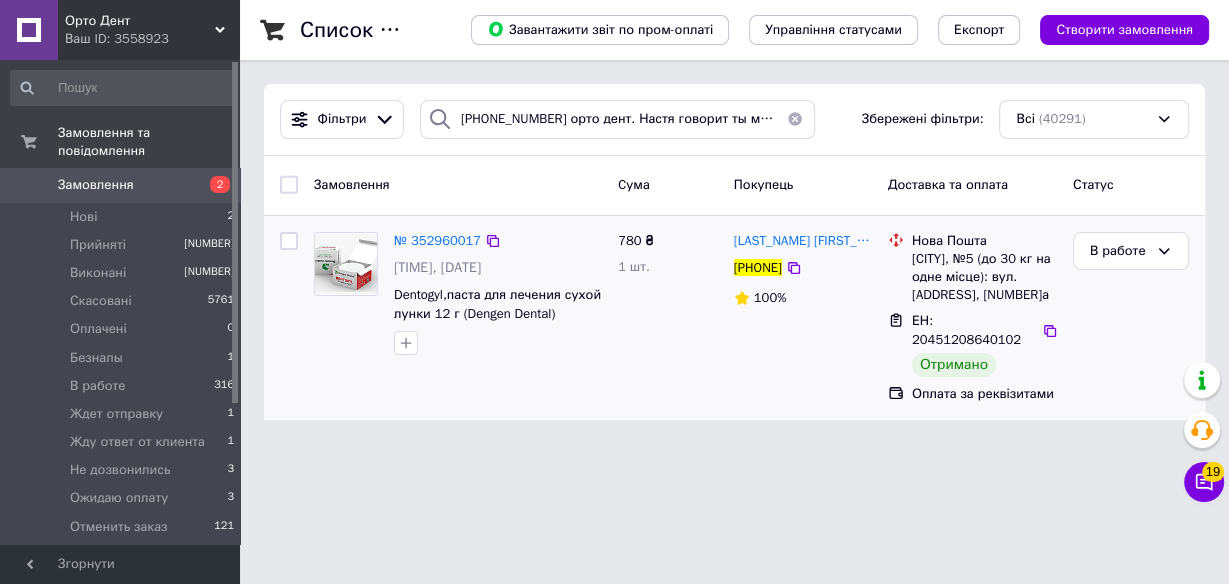 drag, startPoint x: 723, startPoint y: 229, endPoint x: 787, endPoint y: 332, distance: 121.264175 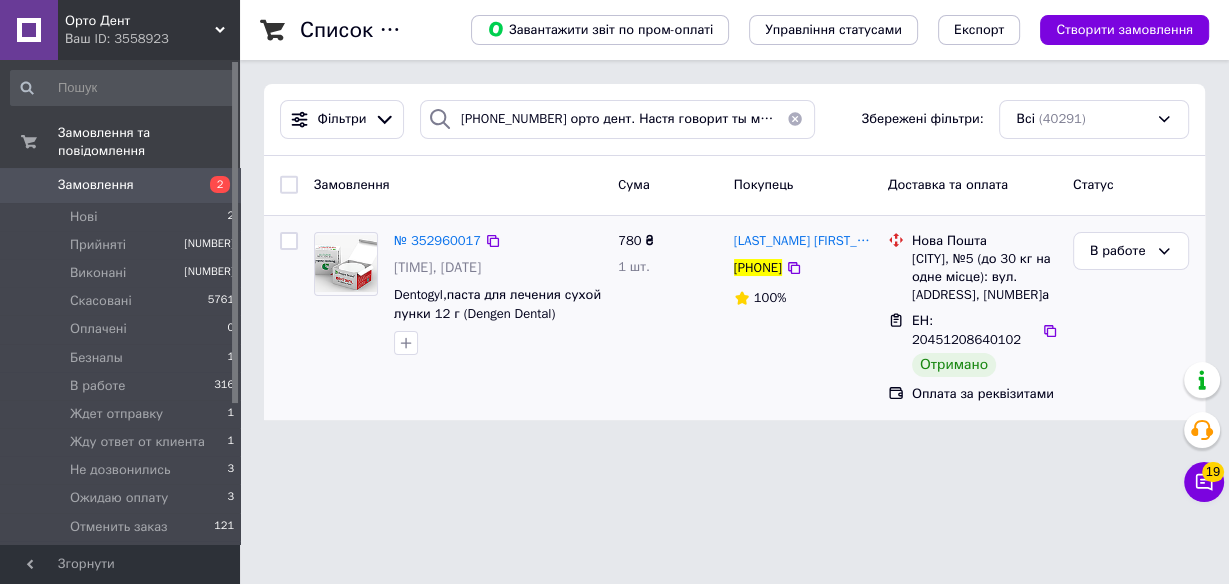 drag, startPoint x: 732, startPoint y: 235, endPoint x: 826, endPoint y: 280, distance: 104.21612 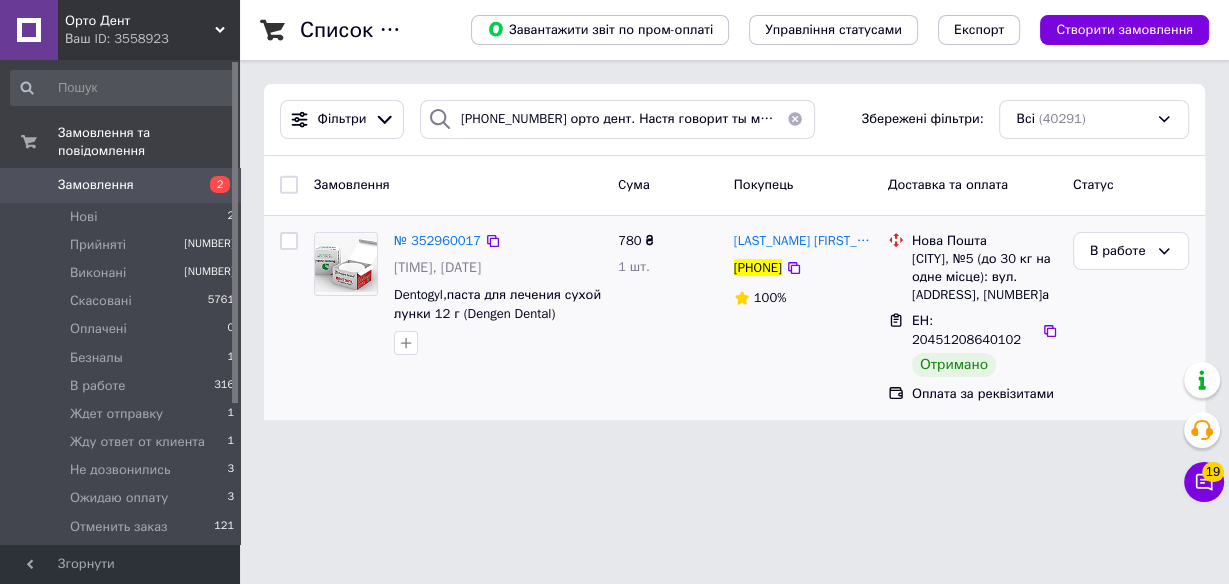 click on "[FIRST] [LAST] [PHONE] [PERCENT]%" at bounding box center (803, 318) 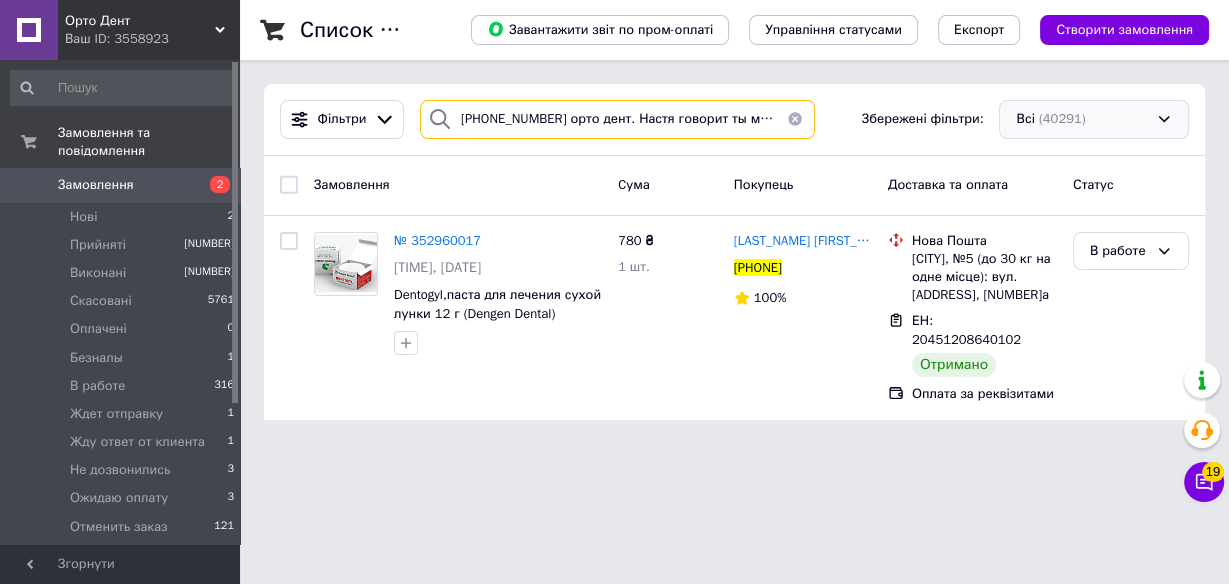 scroll, scrollTop: 0, scrollLeft: 147, axis: horizontal 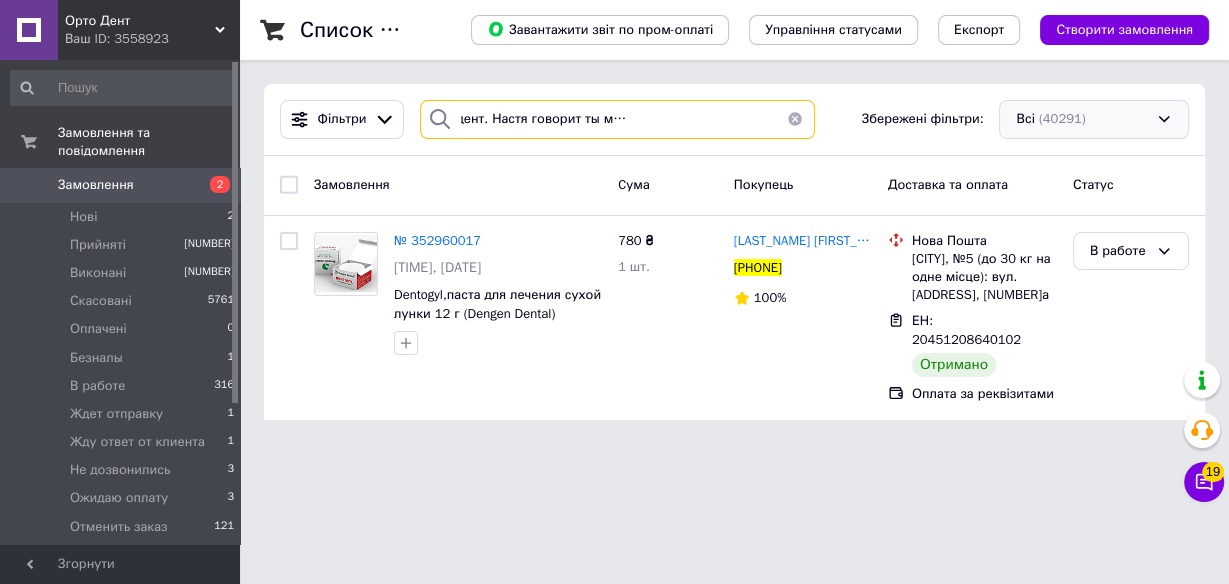 drag, startPoint x: 462, startPoint y: 114, endPoint x: 1014, endPoint y: 126, distance: 552.13043 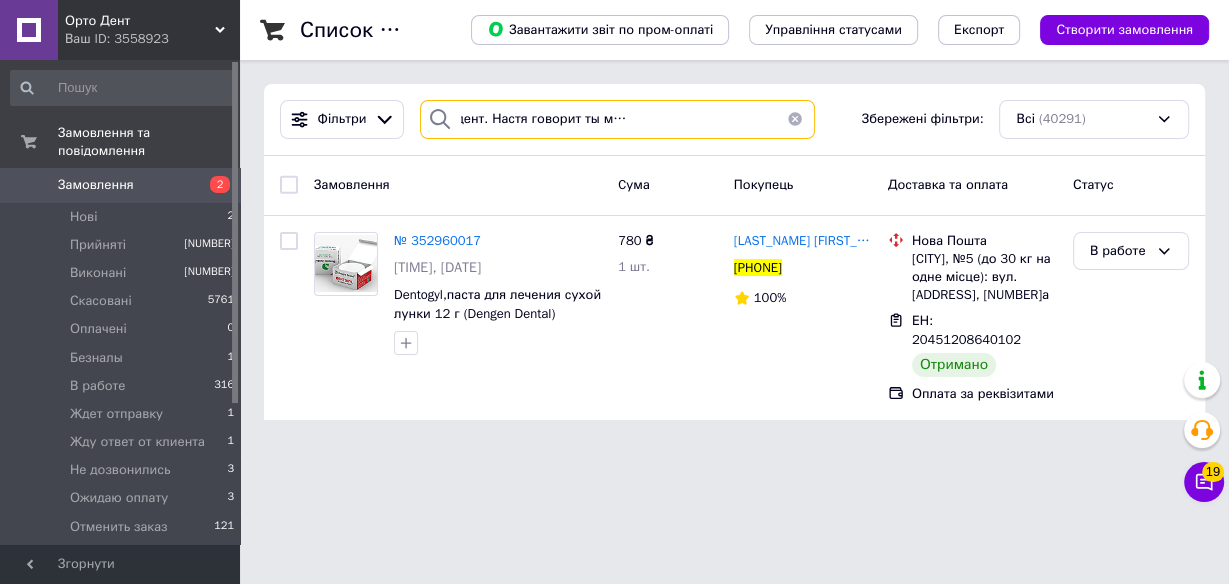 paste on "[PHONE]" 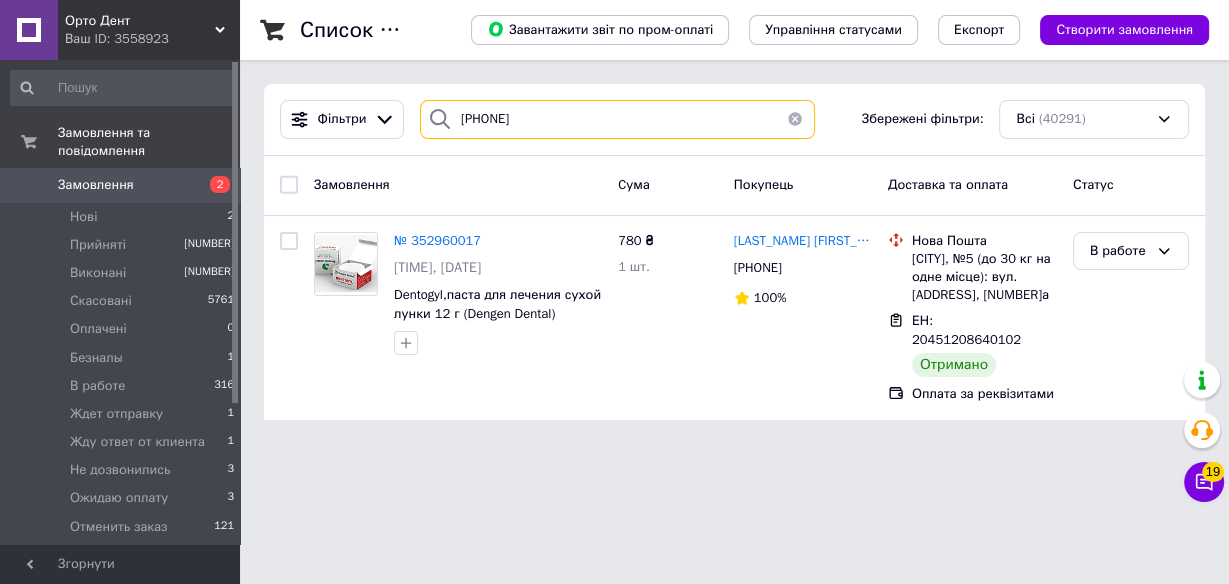 scroll, scrollTop: 0, scrollLeft: 0, axis: both 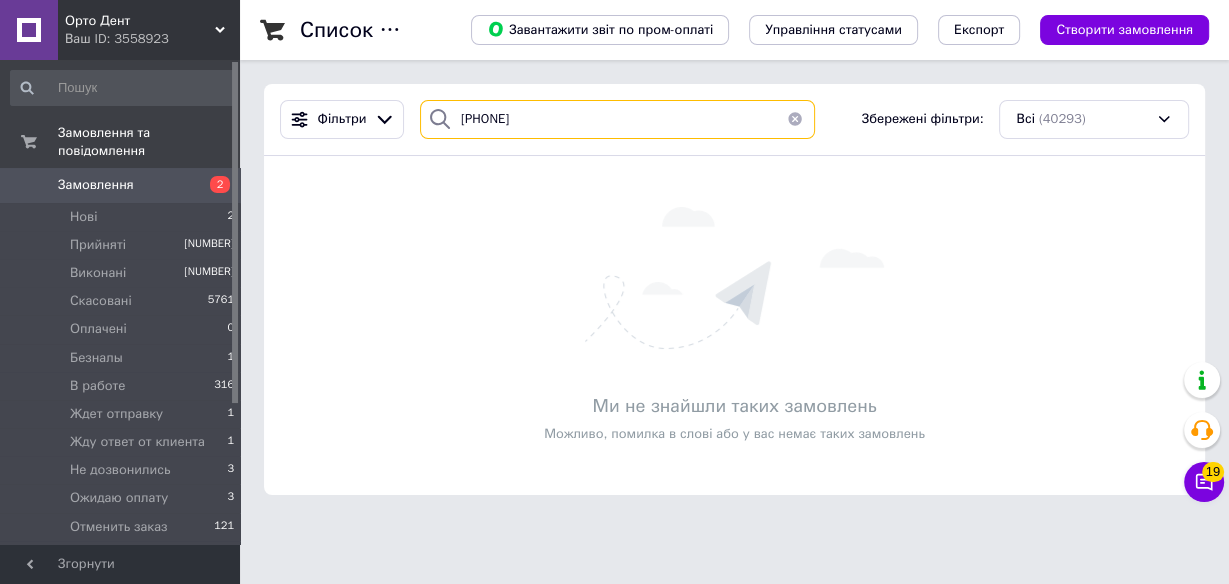 click on "[PHONE]" at bounding box center [617, 119] 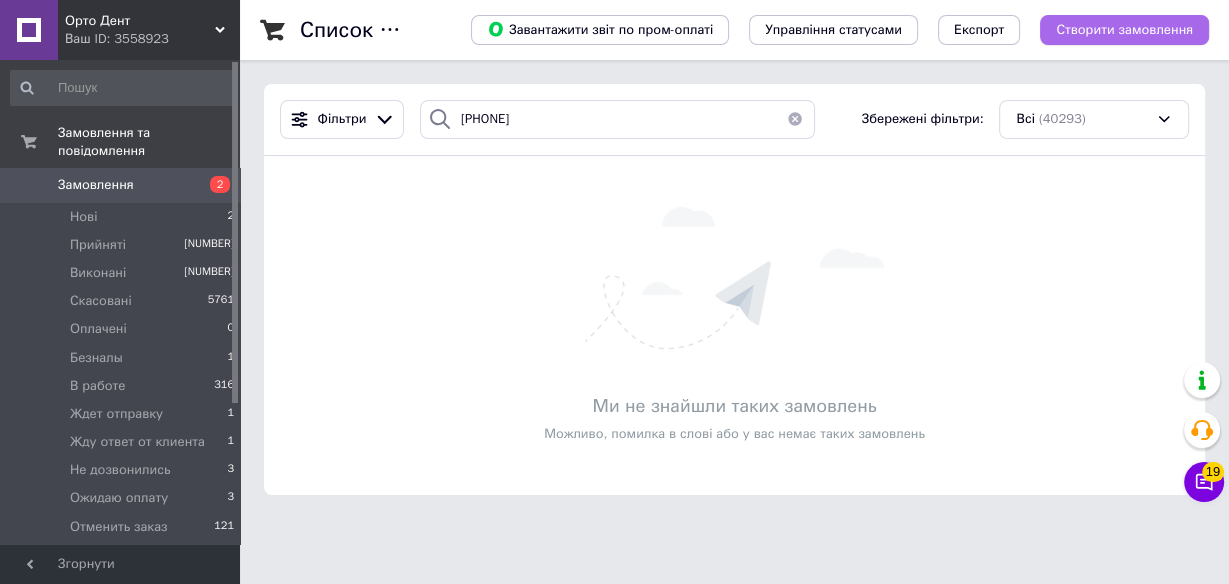 click on "Створити замовлення" at bounding box center [1124, 30] 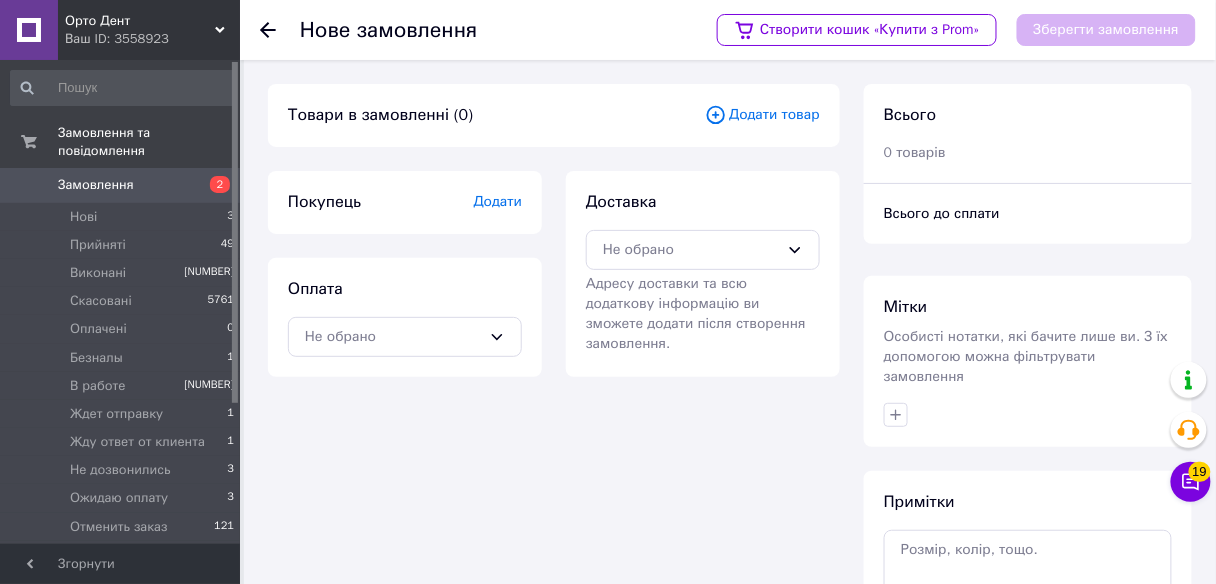 click 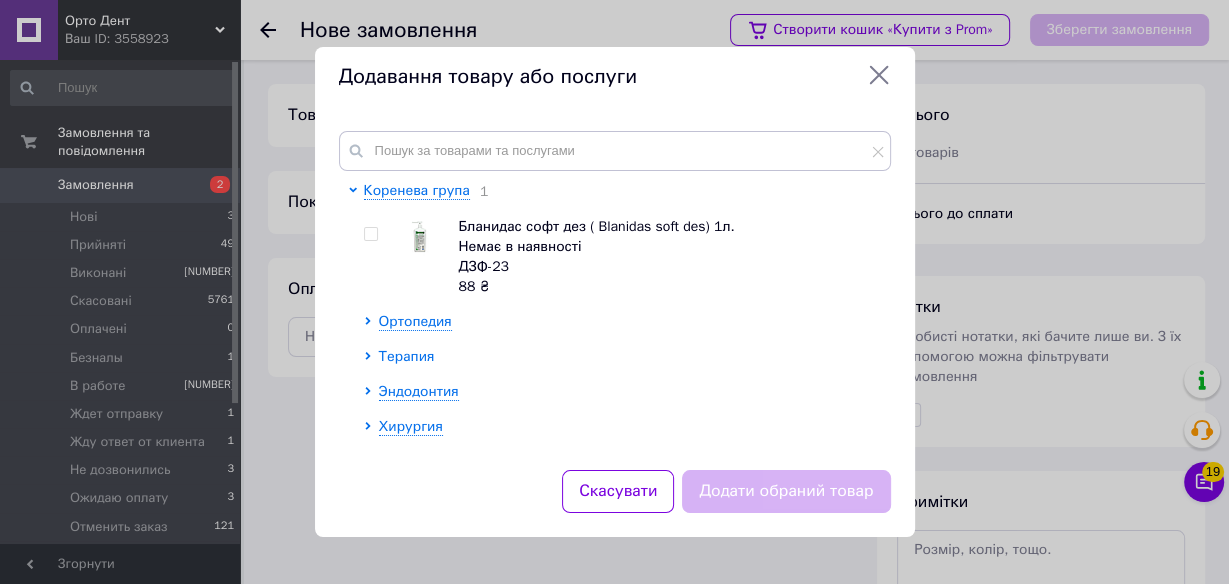 click on "Терапия" at bounding box center (407, 356) 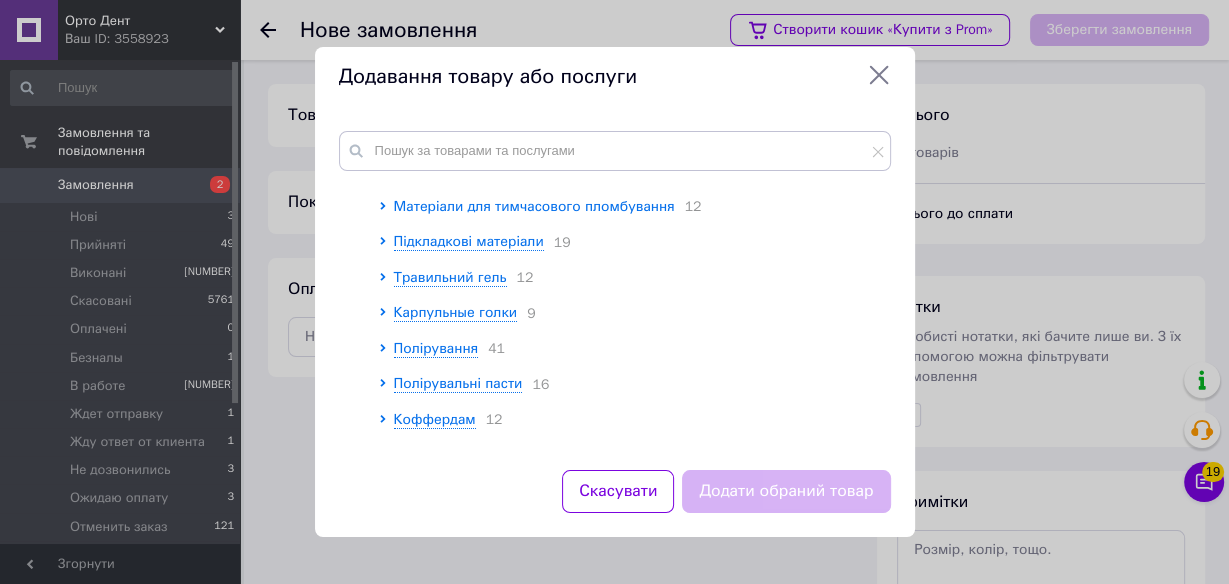 scroll, scrollTop: 400, scrollLeft: 0, axis: vertical 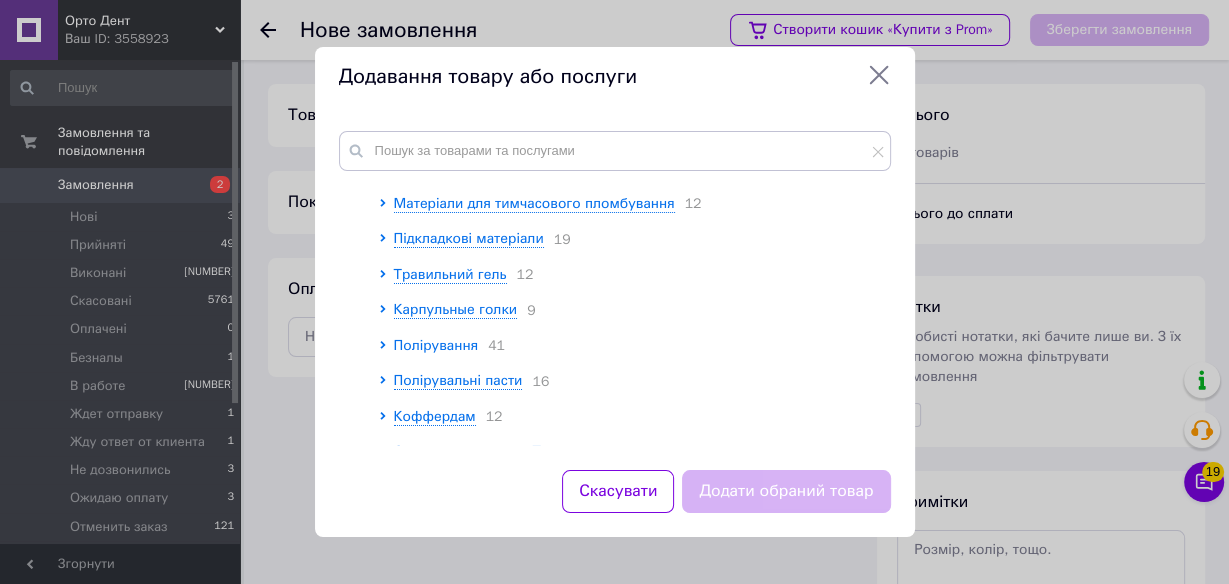 click on "Полірування" at bounding box center [436, 345] 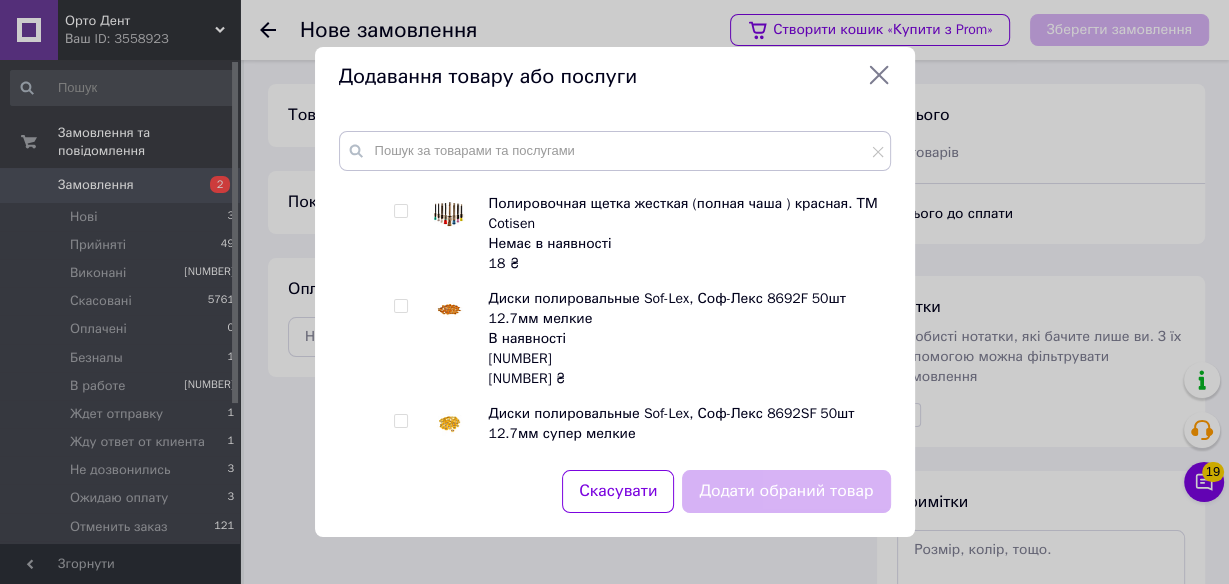 scroll, scrollTop: 1840, scrollLeft: 0, axis: vertical 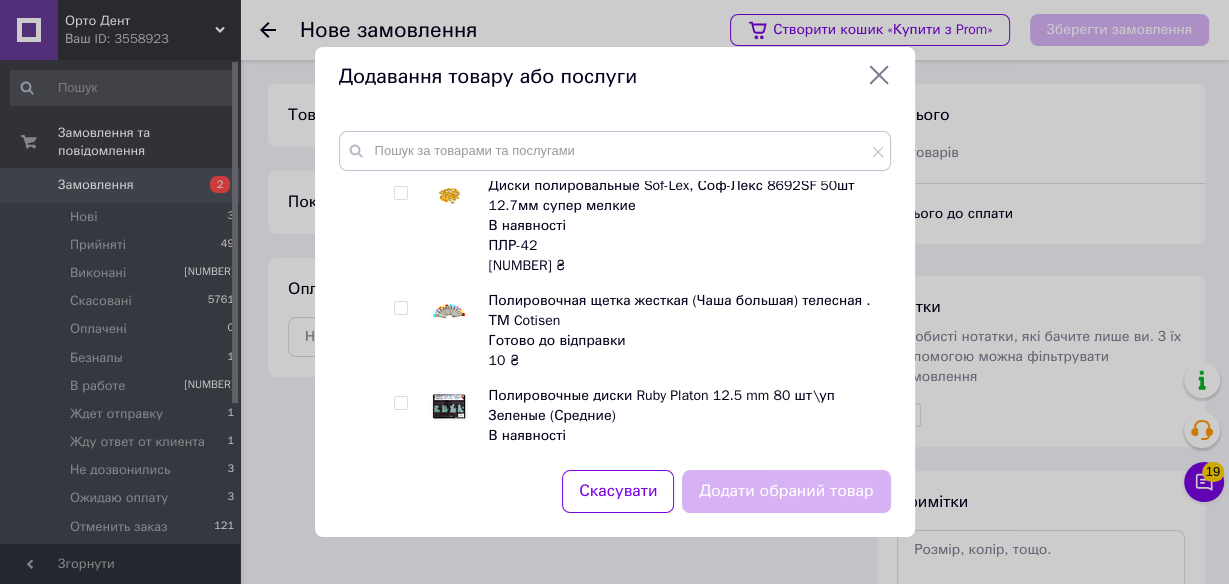 click at bounding box center [400, 308] 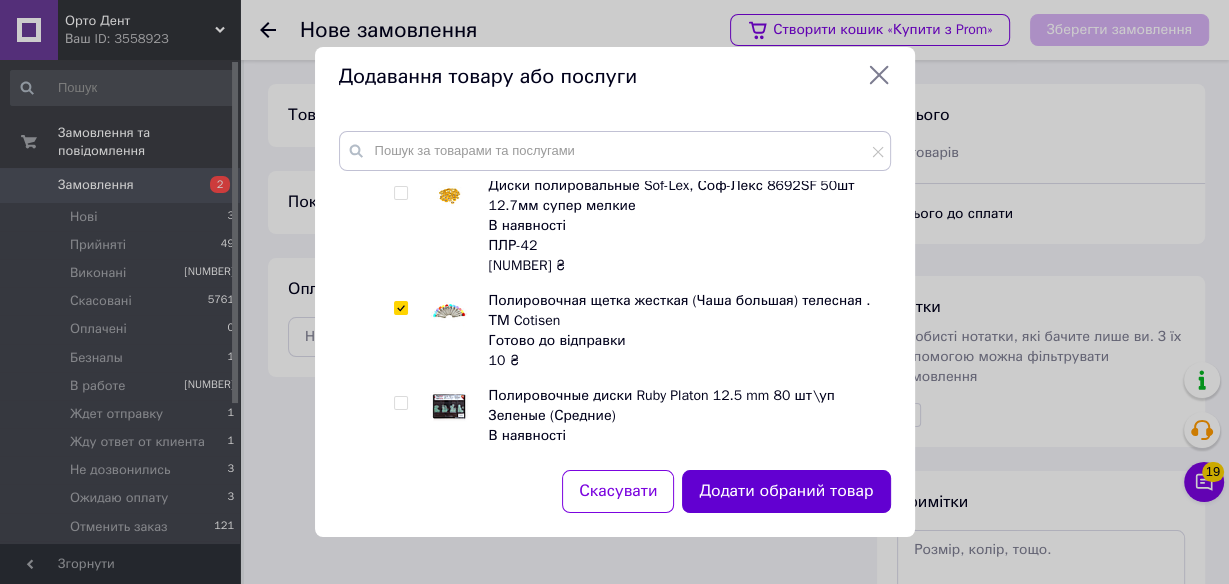 click on "Додати обраний товар" at bounding box center (786, 491) 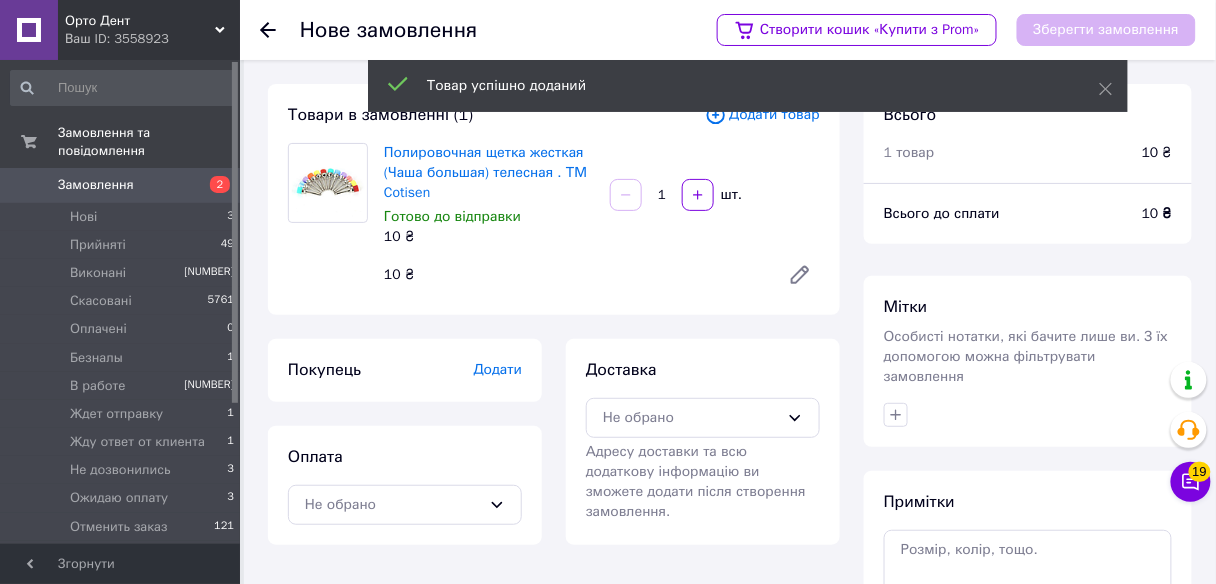 click on "Додати" at bounding box center [498, 369] 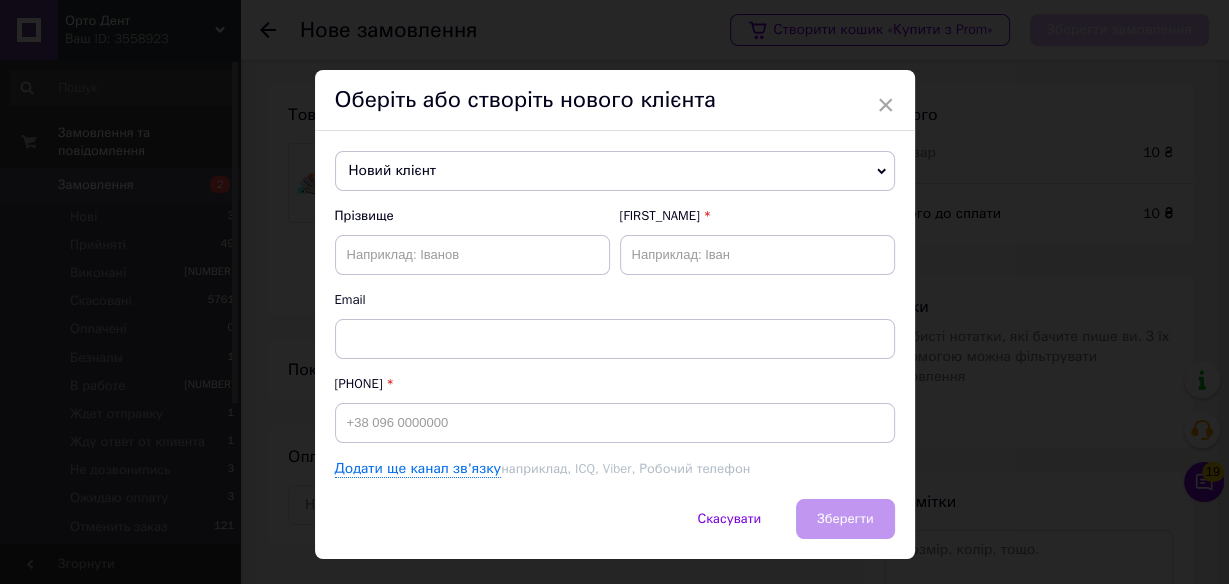 click on "Скасувати   Зберегти" at bounding box center [615, 529] 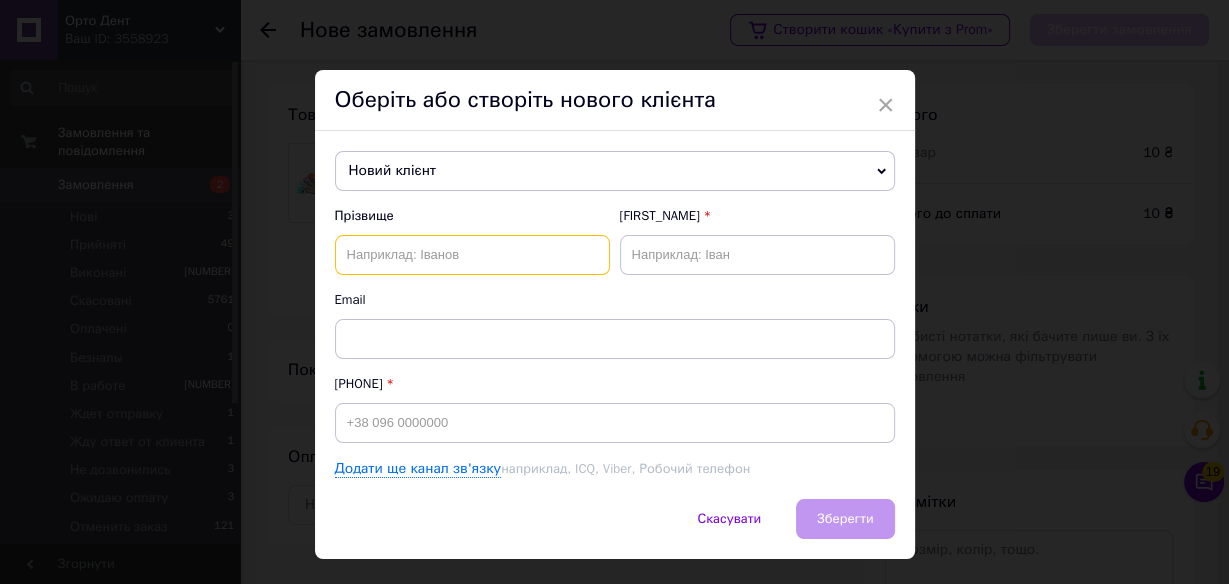 click at bounding box center (472, 255) 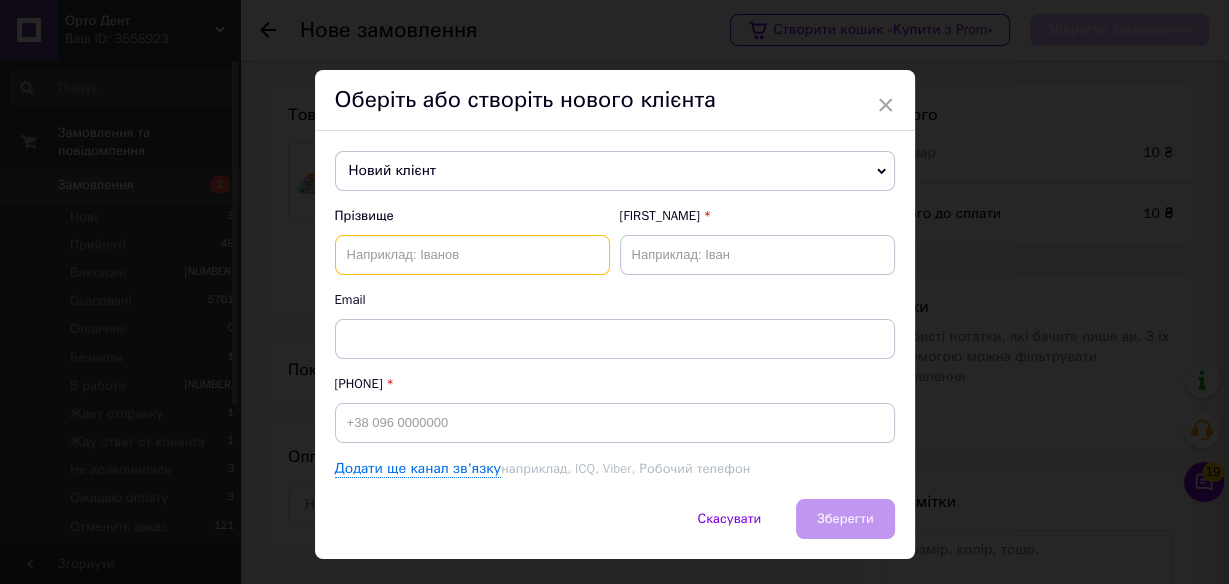paste on "НП 146, [FIRST] [LAST] [PHONE]" 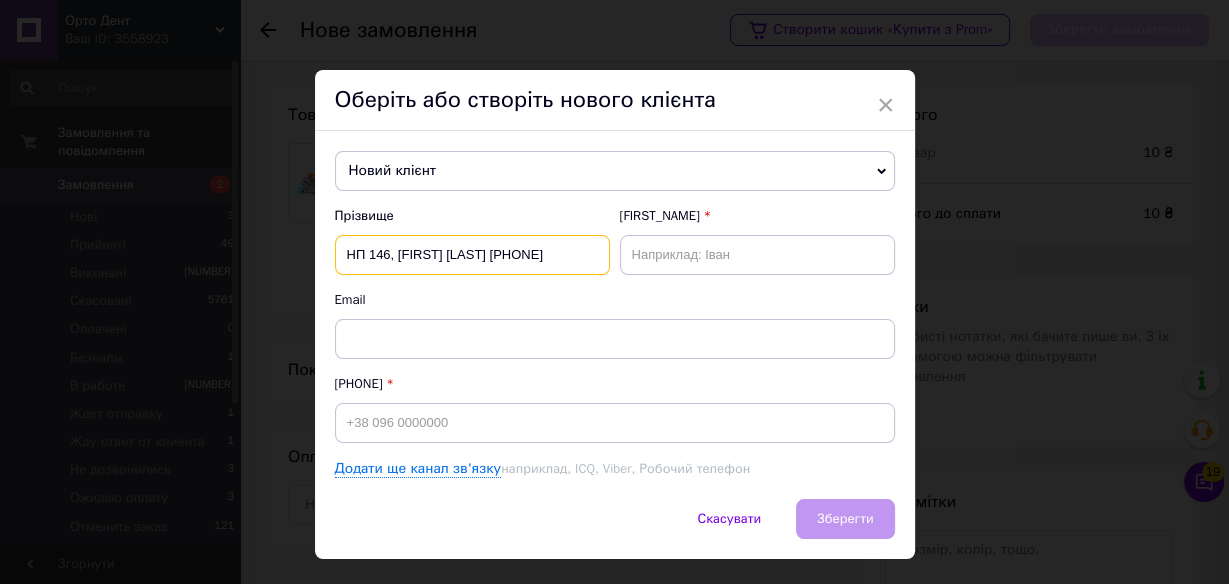 scroll, scrollTop: 0, scrollLeft: 56, axis: horizontal 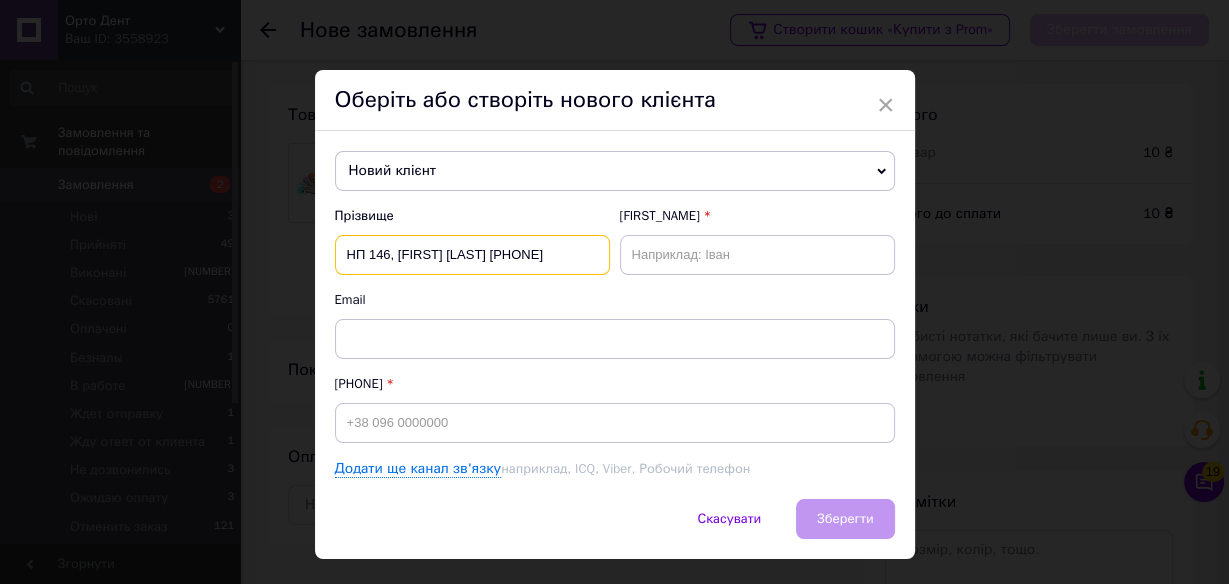 drag, startPoint x: 395, startPoint y: 254, endPoint x: 609, endPoint y: 257, distance: 214.02103 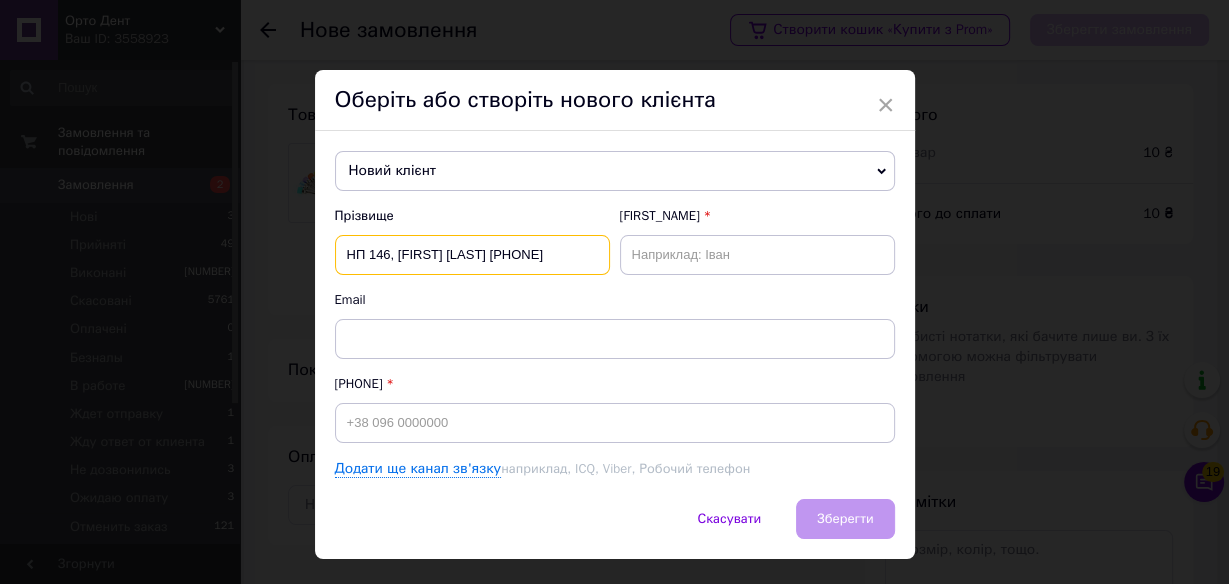 click on "Прізвище НП [NUMBER], [LAST] [FIRST] [MIDDLE] [PHONE] Ім'я" at bounding box center (615, 241) 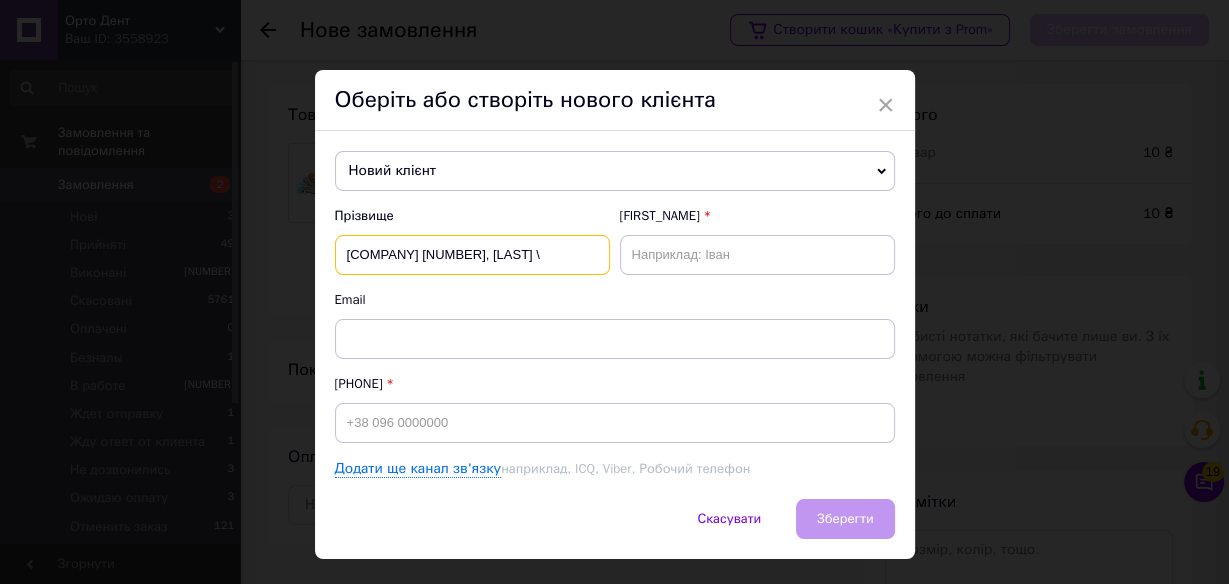 scroll, scrollTop: 0, scrollLeft: 0, axis: both 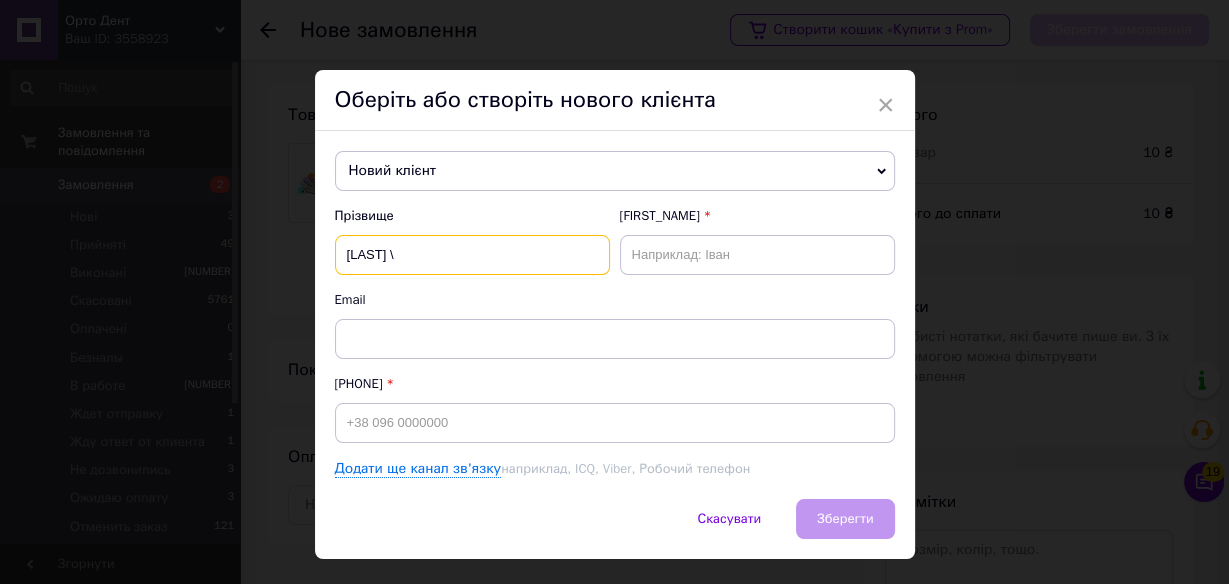 click on "[LAST] \" at bounding box center (472, 255) 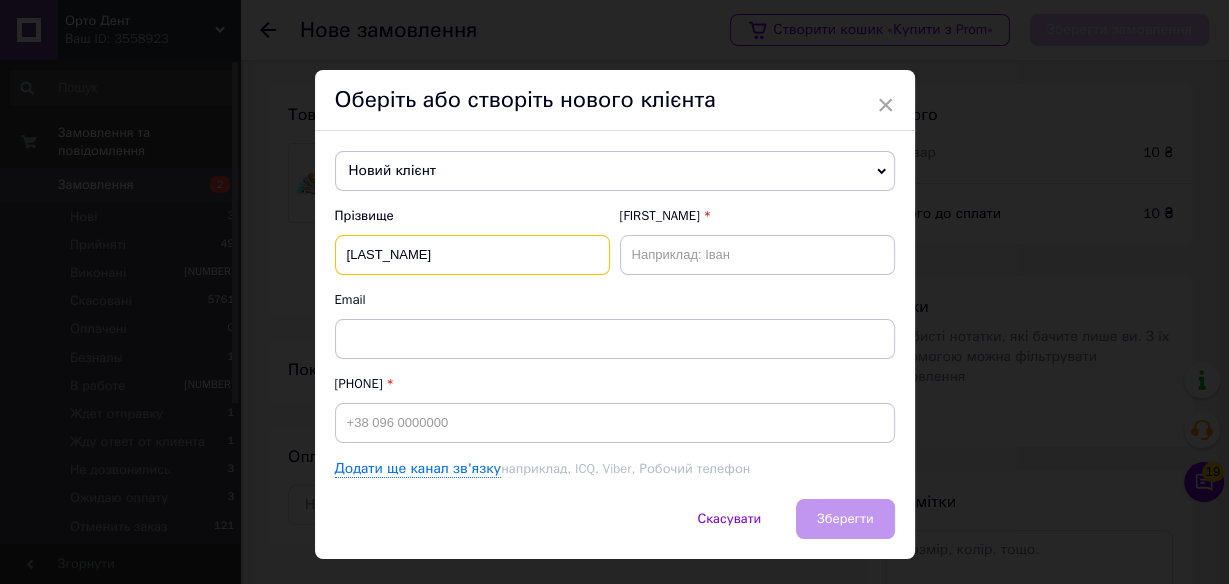 type on "[LAST_NAME]" 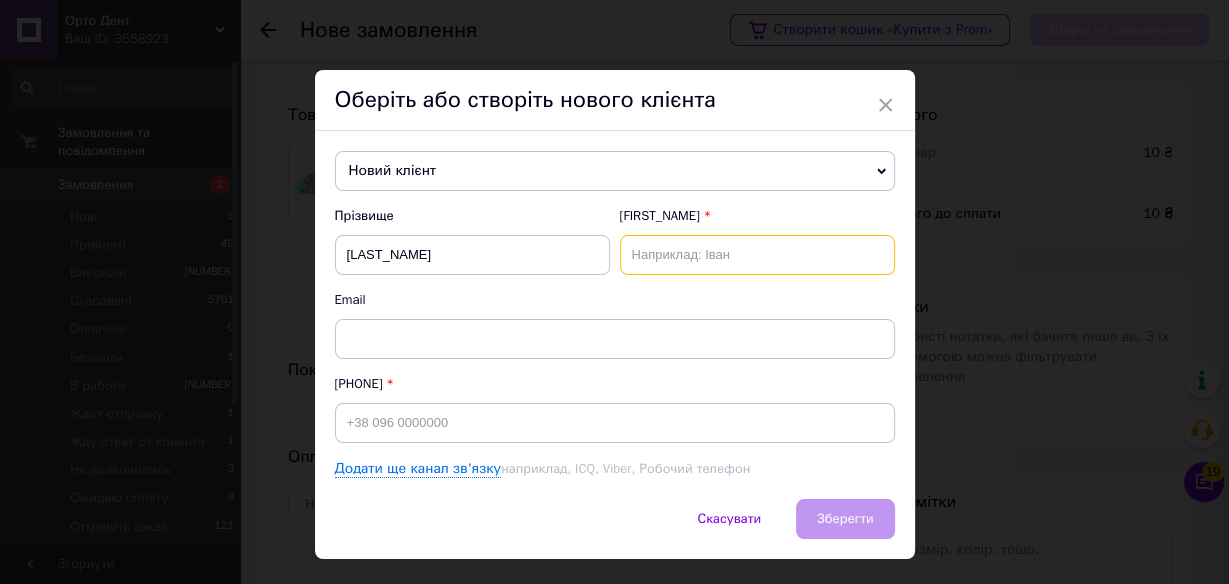 click at bounding box center (757, 255) 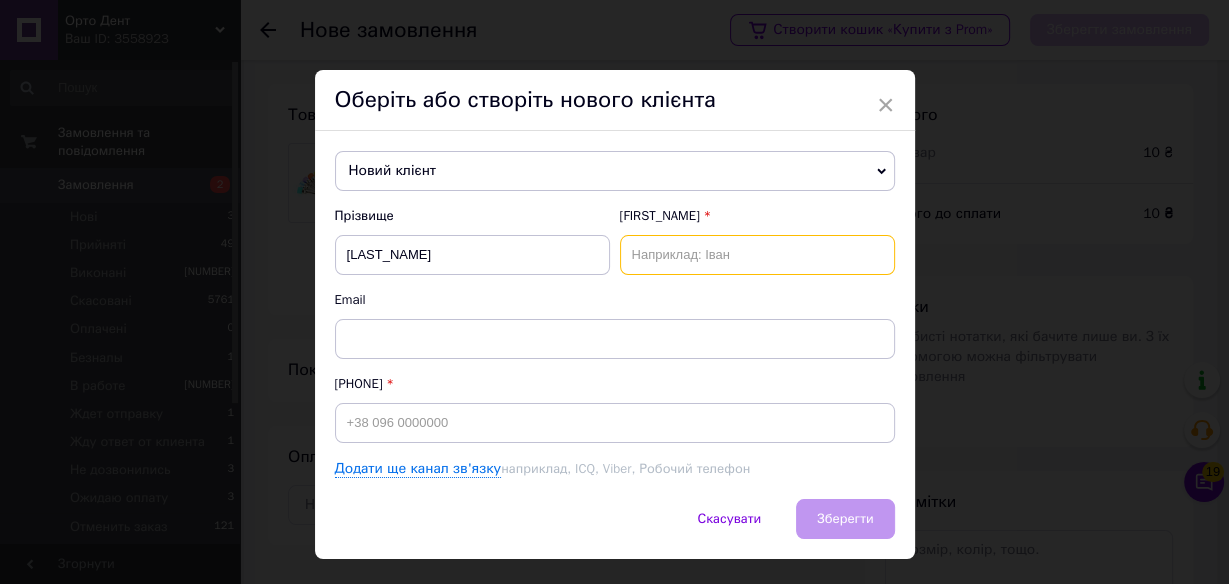 paste on "НП 146, [FIRST] [LAST] [PHONE]" 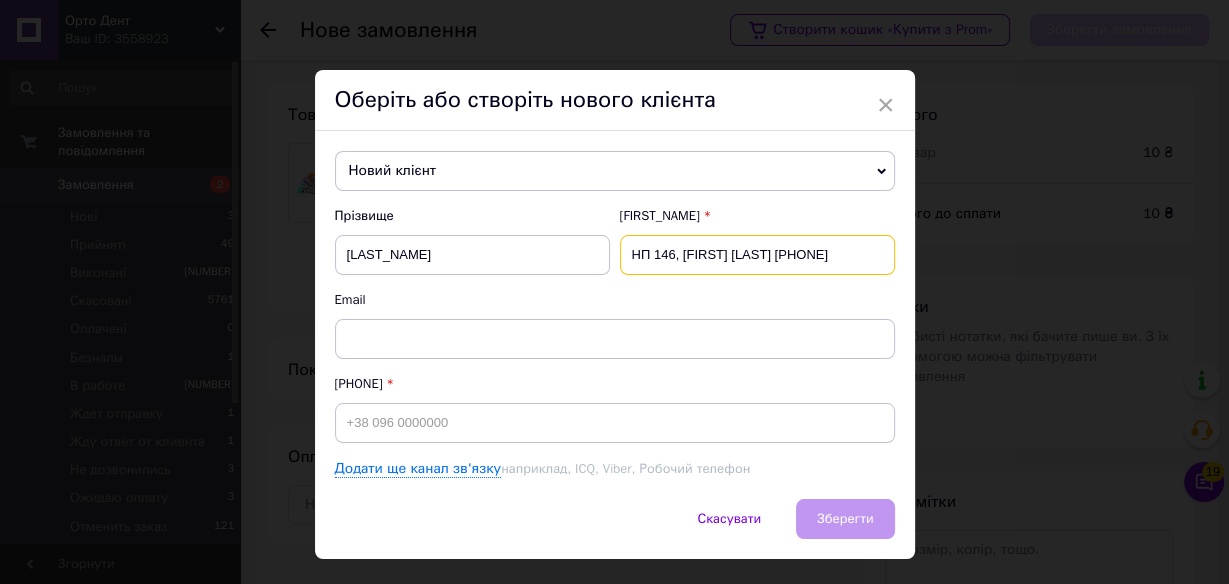 scroll, scrollTop: 0, scrollLeft: 56, axis: horizontal 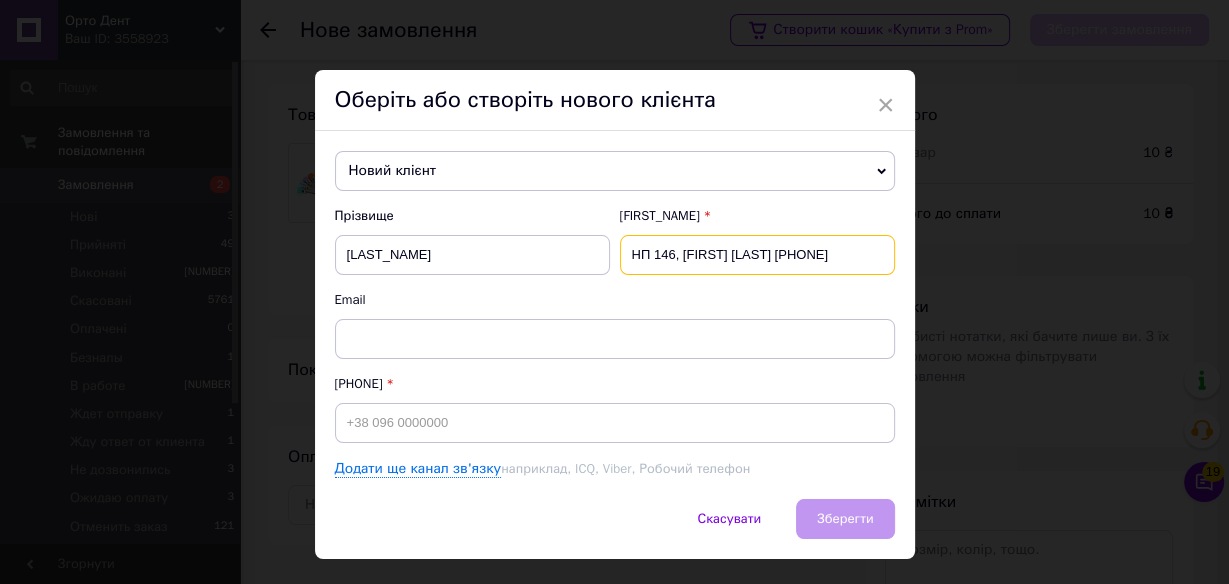 drag, startPoint x: 679, startPoint y: 249, endPoint x: 569, endPoint y: 260, distance: 110.54863 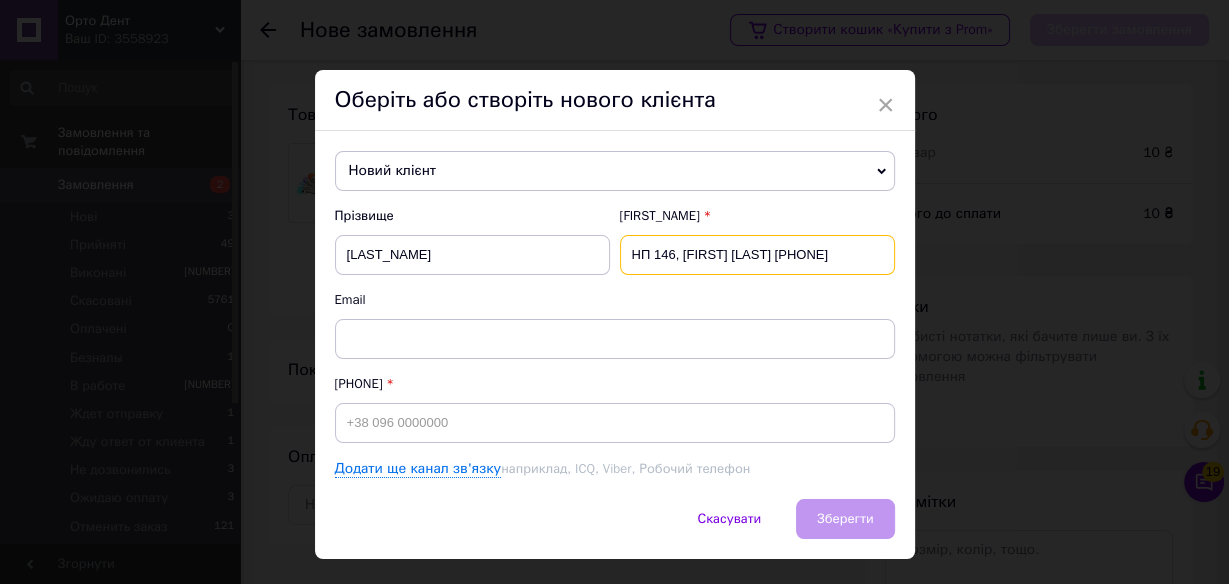 click on "Прізвище [LAST] Ім'я НП 146, [FIRST] [LAST] [PHONE]" at bounding box center (615, 241) 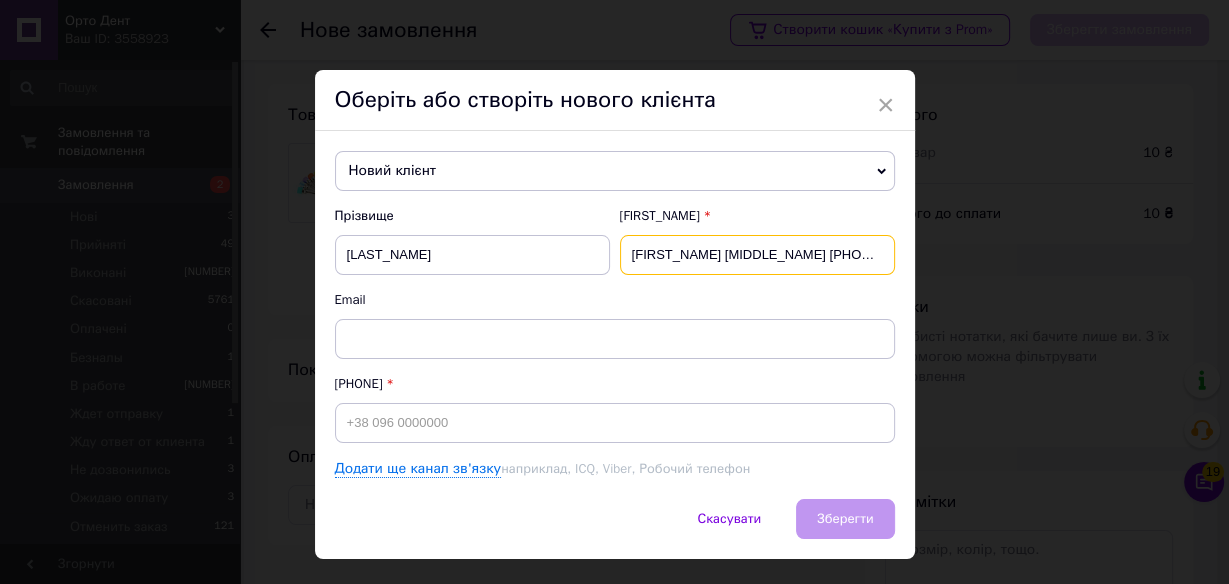 drag, startPoint x: 682, startPoint y: 252, endPoint x: 853, endPoint y: 266, distance: 171.57214 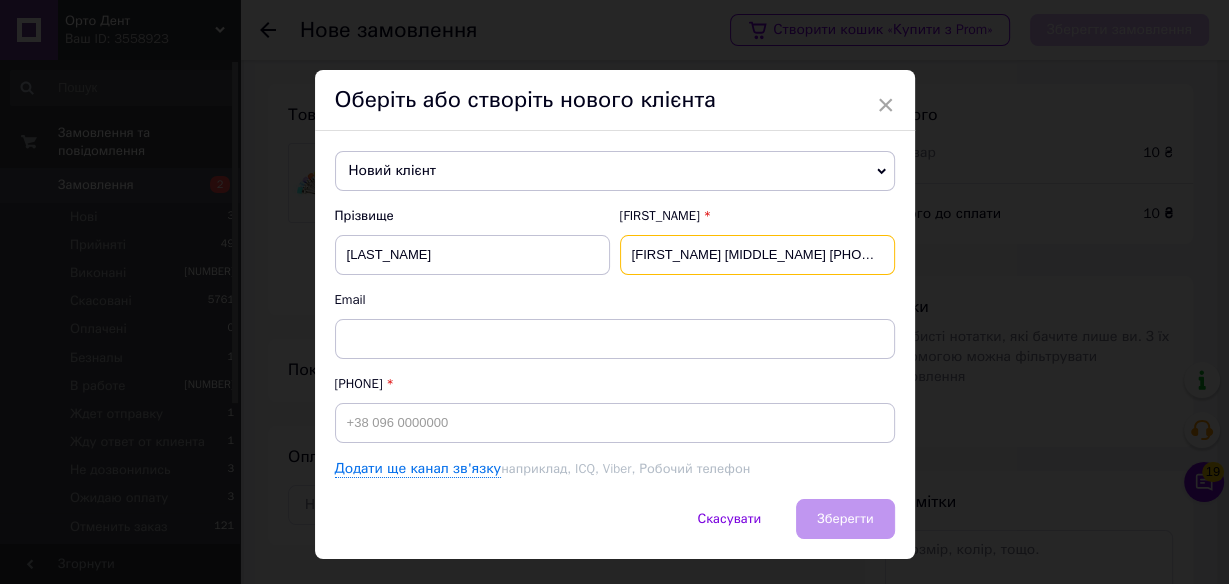 click on "[FIRST_NAME] [MIDDLE_NAME] [PHONE_NUMBER]" at bounding box center (757, 255) 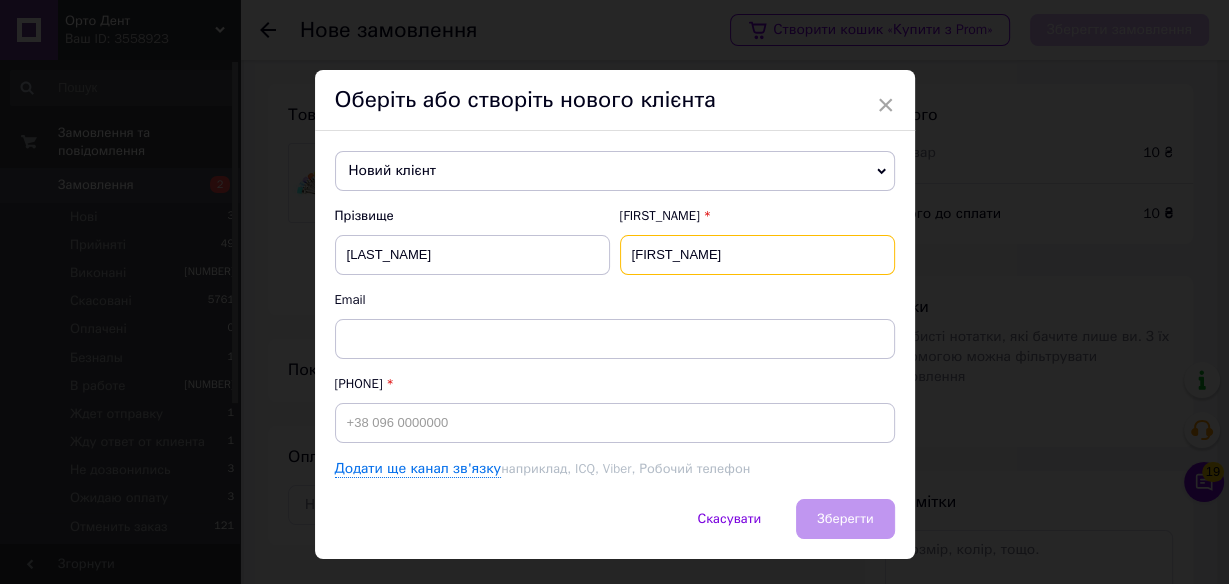 type on "[FIRST_NAME]" 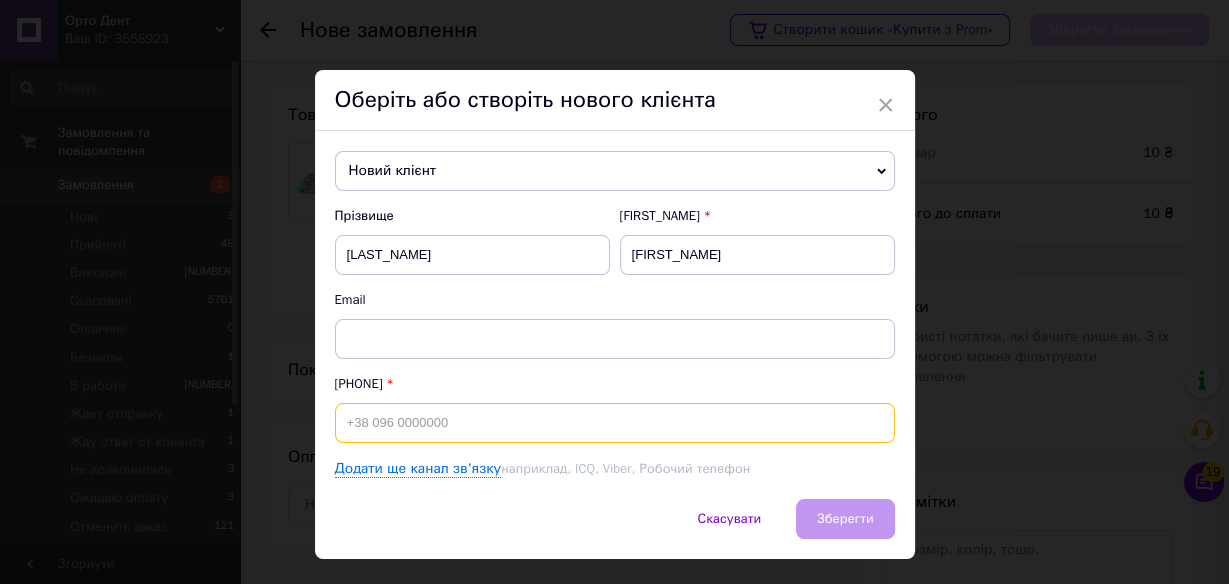 drag, startPoint x: 349, startPoint y: 416, endPoint x: 364, endPoint y: 427, distance: 18.601076 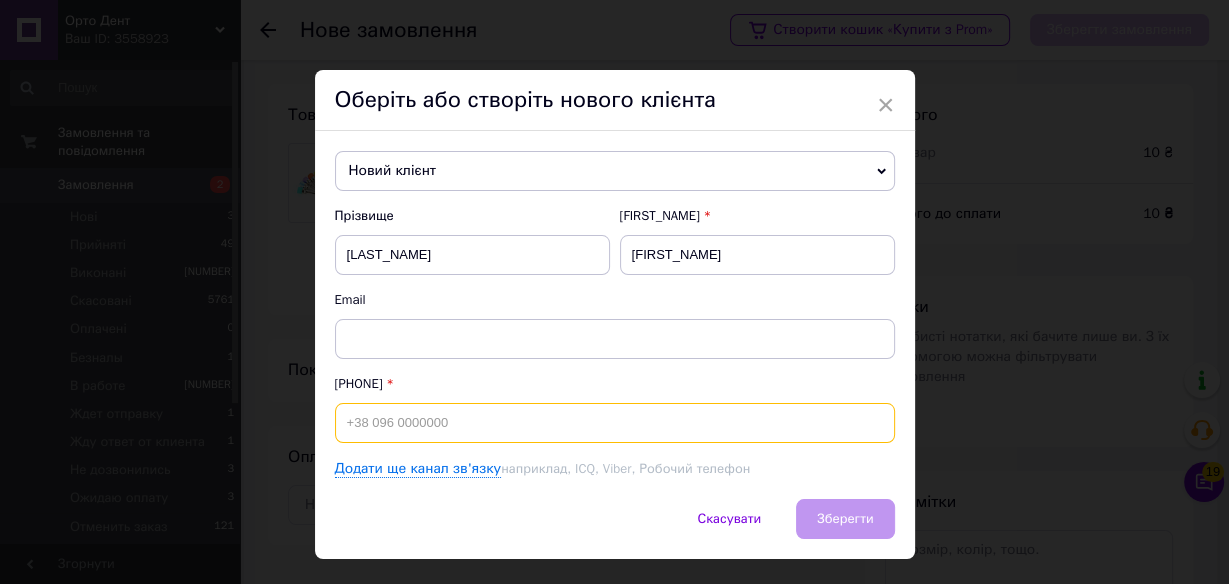 click at bounding box center (615, 423) 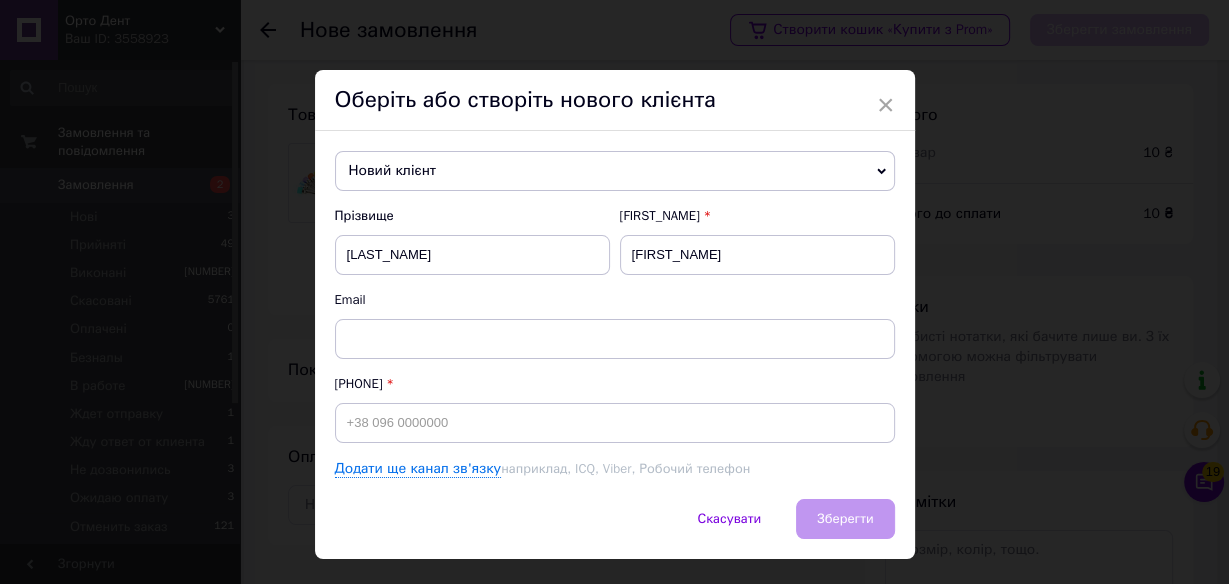 click on "Скасувати   Зберегти" at bounding box center [615, 529] 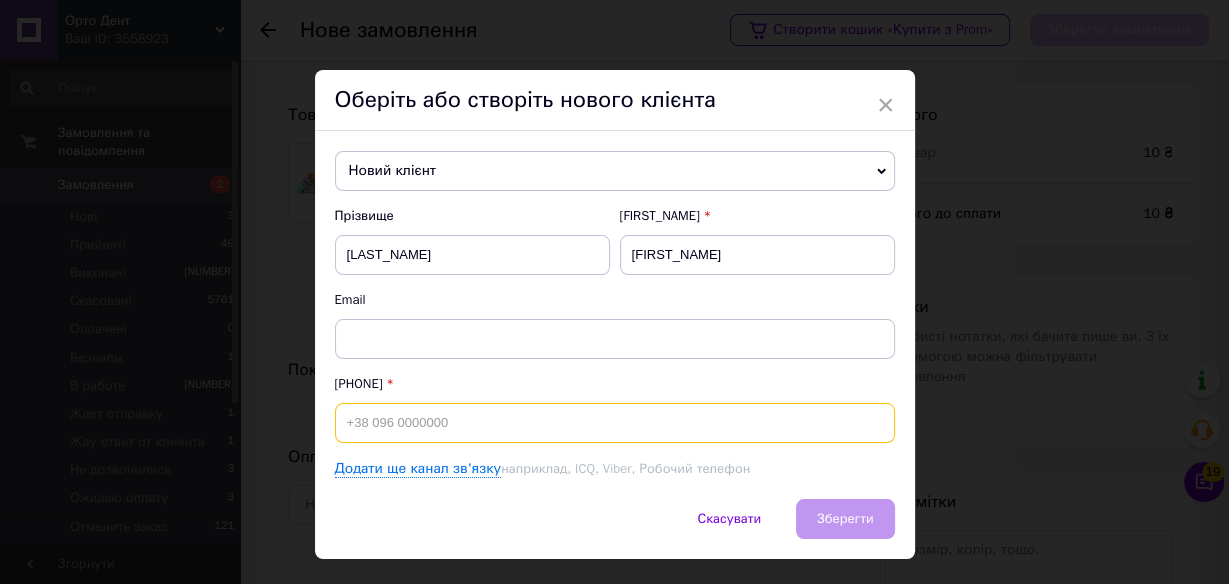 click at bounding box center (615, 423) 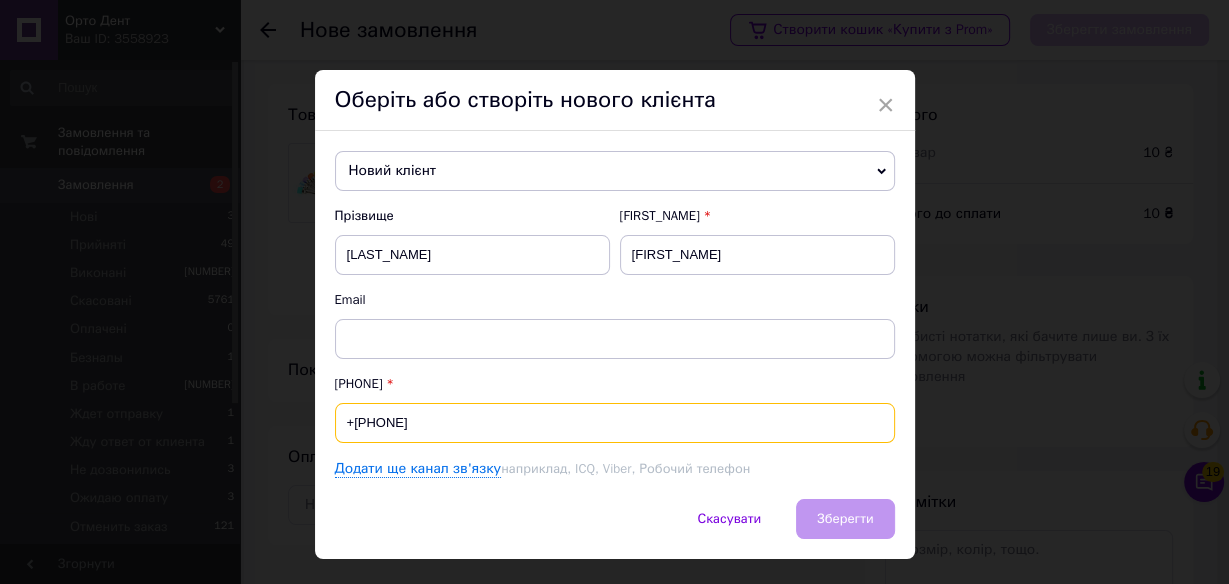 paste on "[PHONE]" 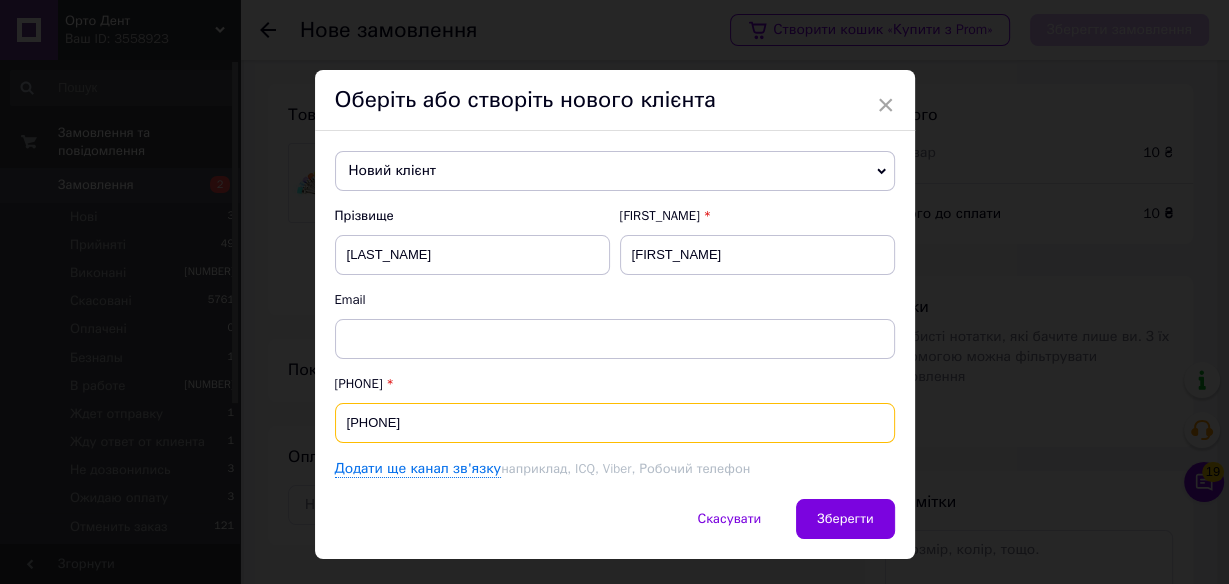 click on "[PHONE]" at bounding box center (615, 423) 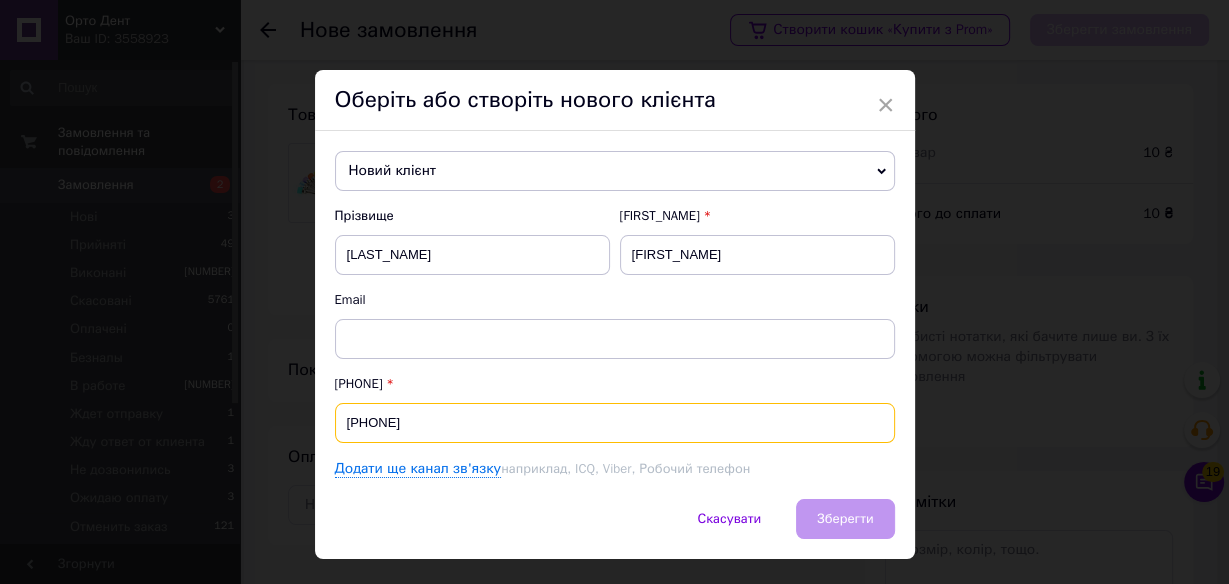 click on "[PHONE]" at bounding box center [615, 423] 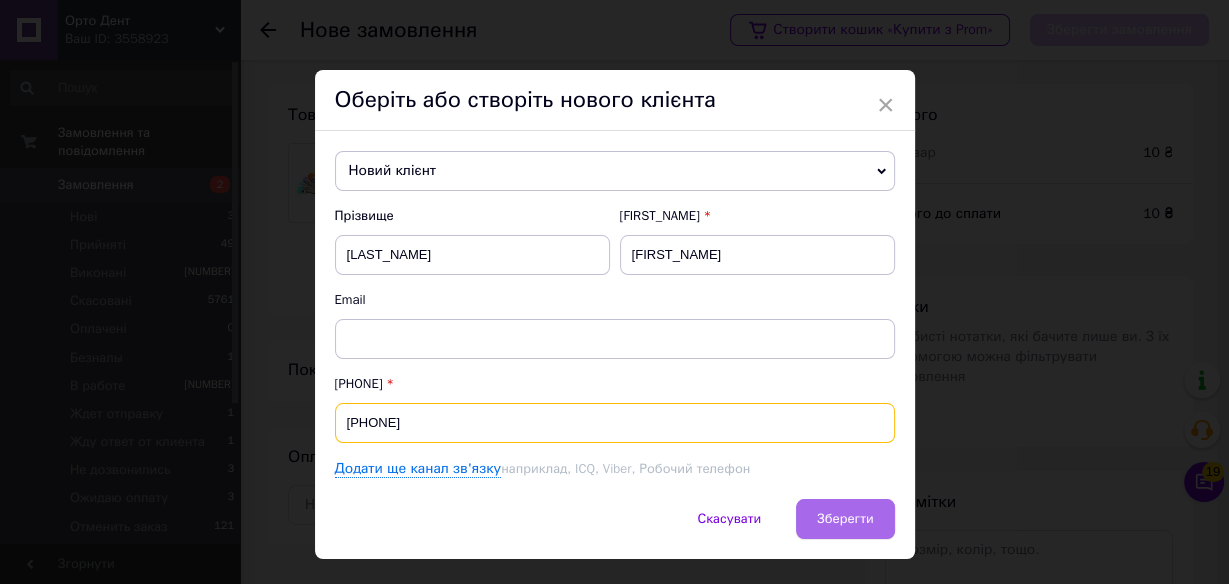 type on "[PHONE]" 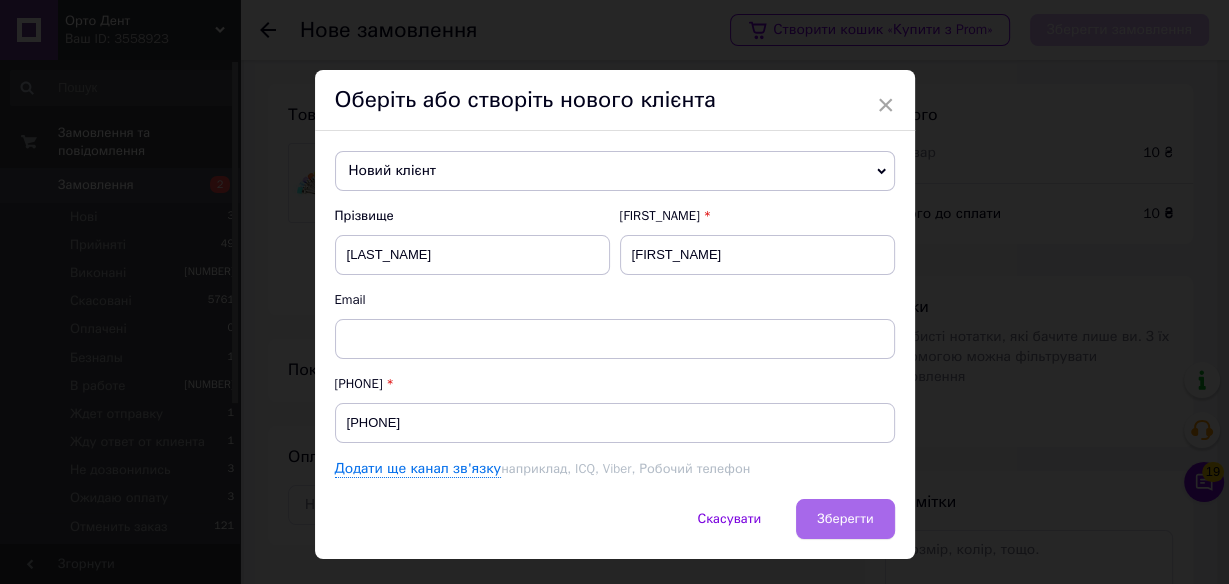 click on "Зберегти" at bounding box center (845, 519) 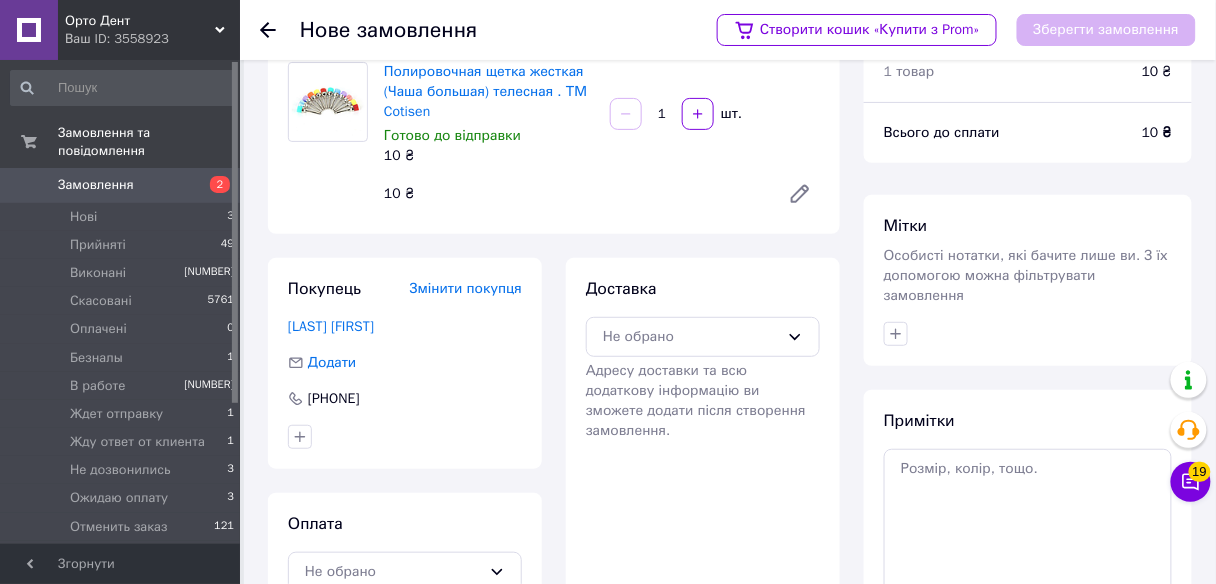 scroll, scrollTop: 160, scrollLeft: 0, axis: vertical 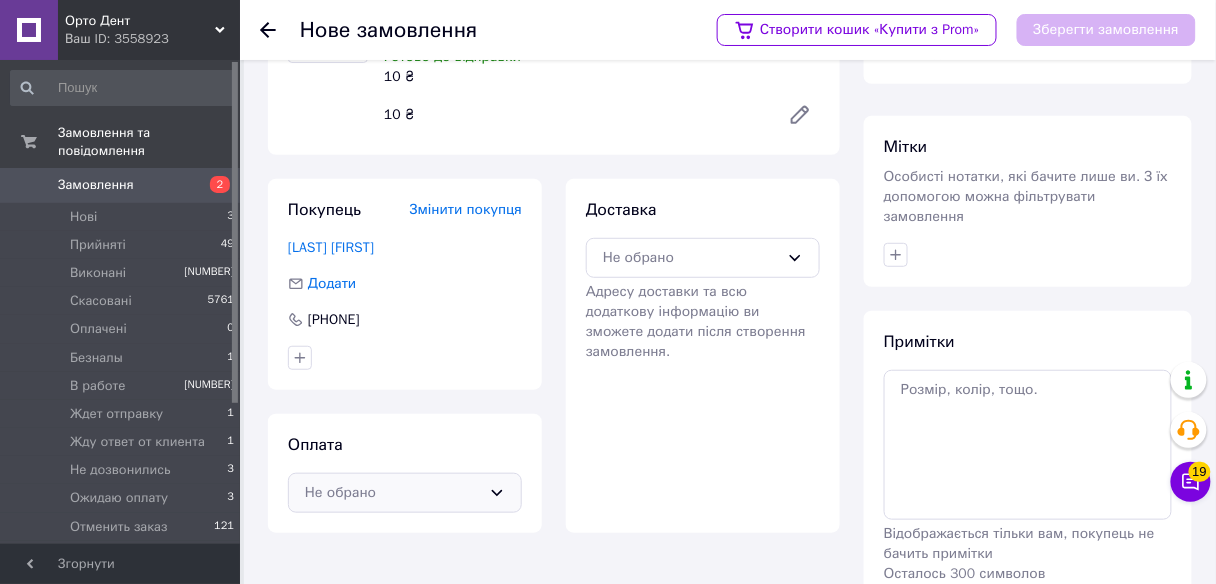 click on "Не обрано" at bounding box center (405, 493) 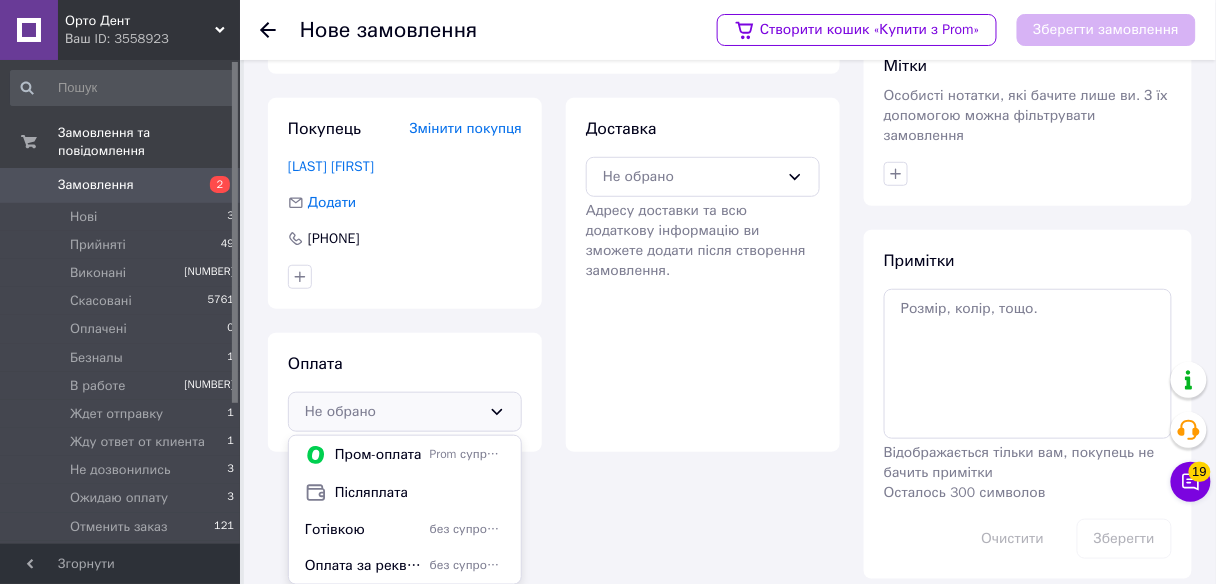 drag, startPoint x: 366, startPoint y: 560, endPoint x: 426, endPoint y: 539, distance: 63.56886 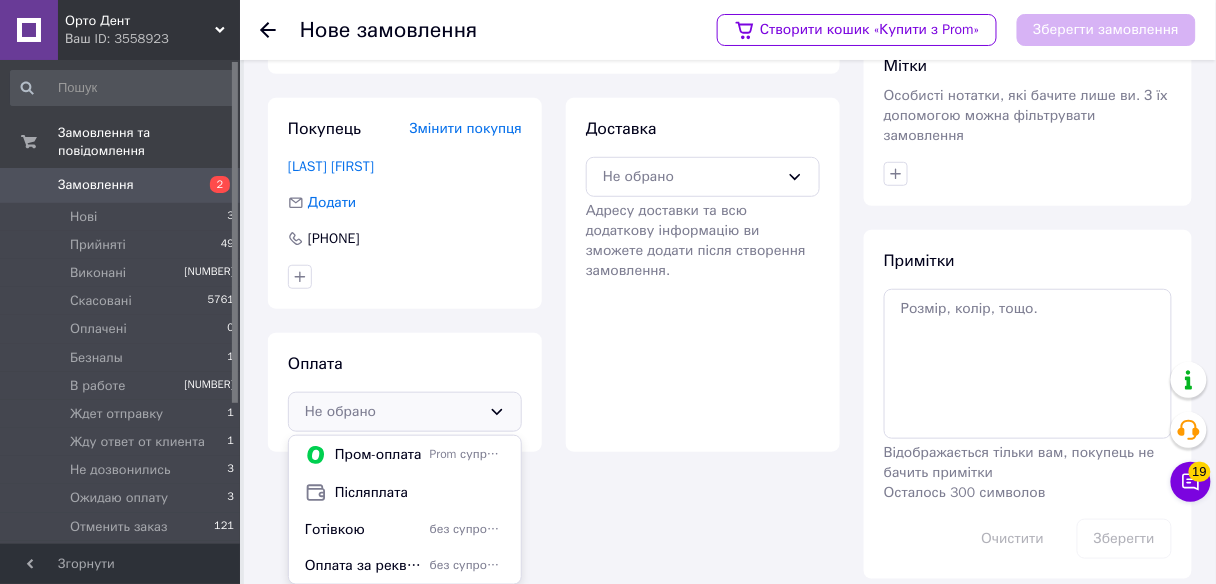 click on "Оплата за реквізитами" at bounding box center [363, 566] 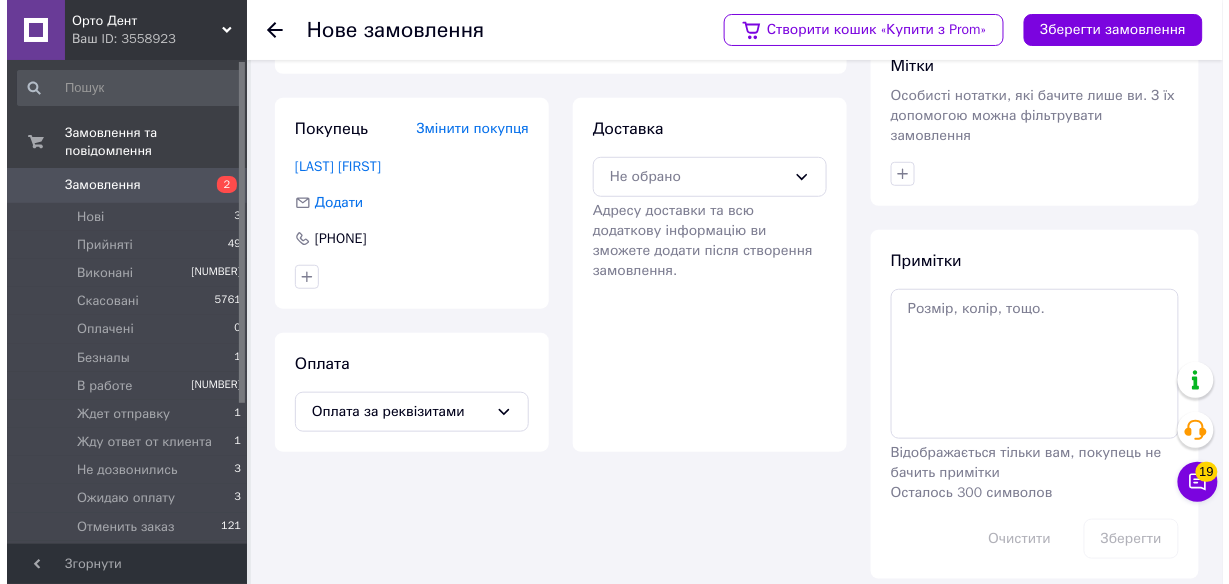 scroll, scrollTop: 238, scrollLeft: 0, axis: vertical 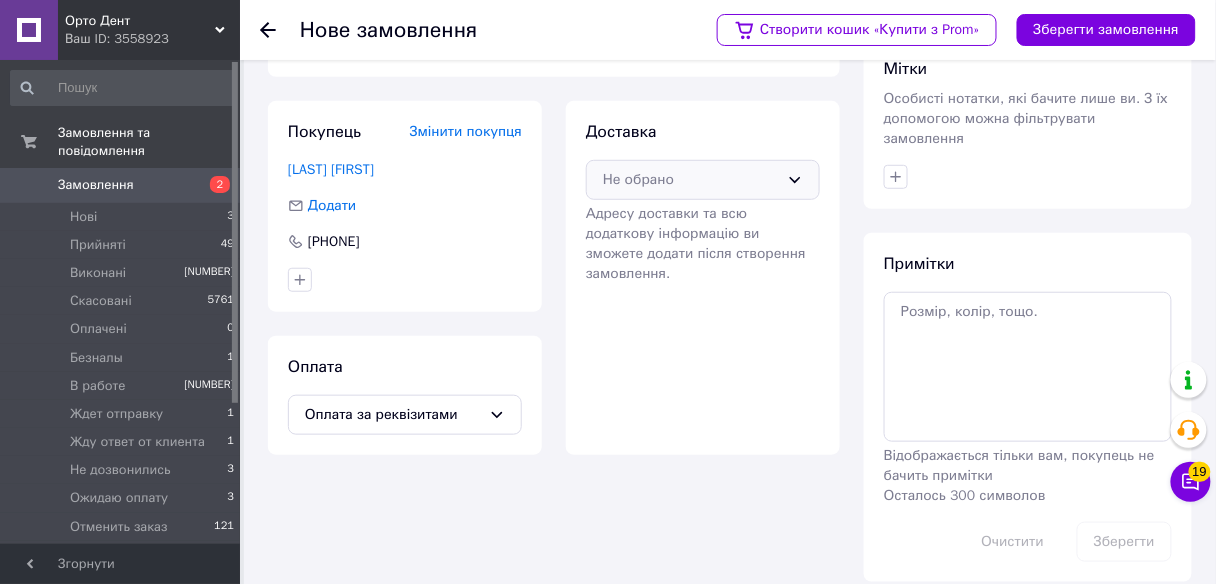 click on "Не обрано" at bounding box center (703, 180) 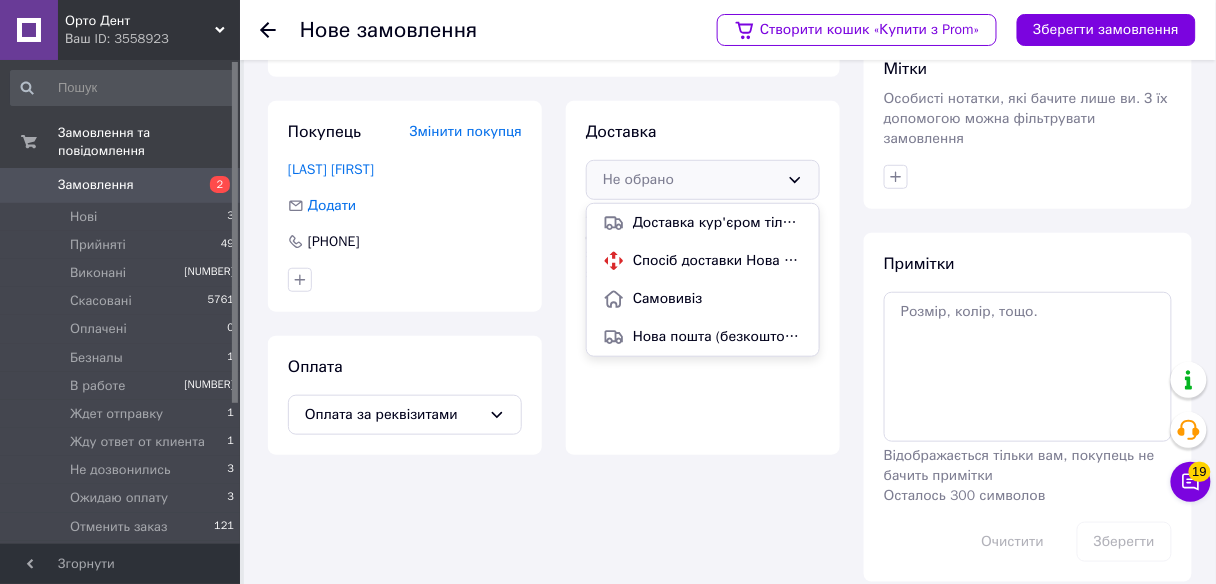 click on "Спосіб доставки Нова Пошта (безкоштовно від [PRICE] ₴)" at bounding box center [718, 261] 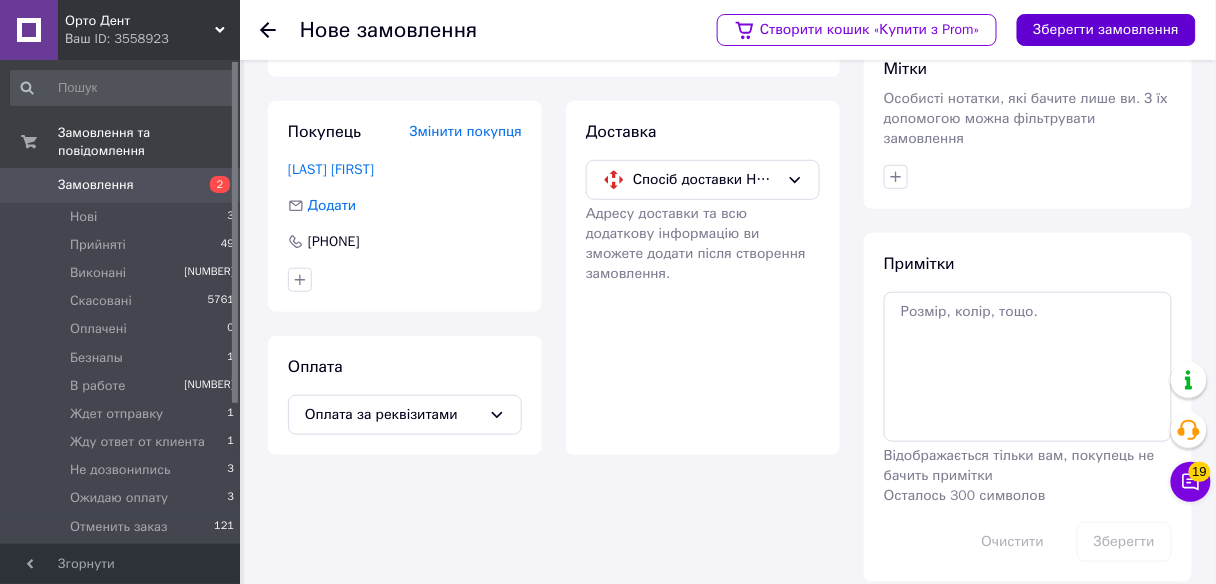 click on "Зберегти замовлення" at bounding box center (1106, 30) 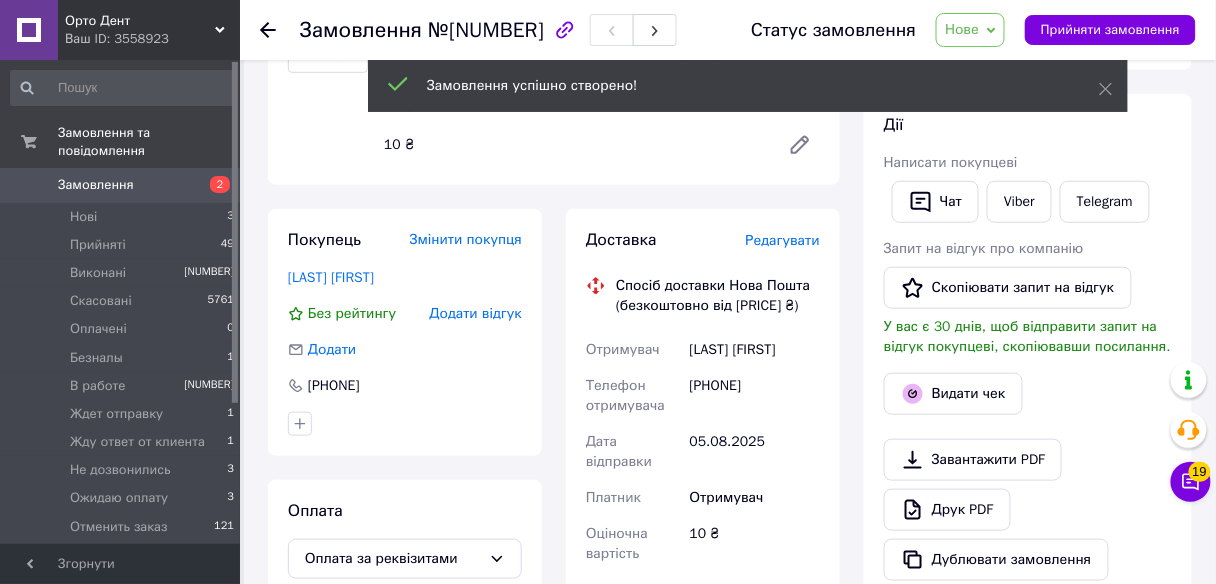 click on "Нове" at bounding box center [962, 29] 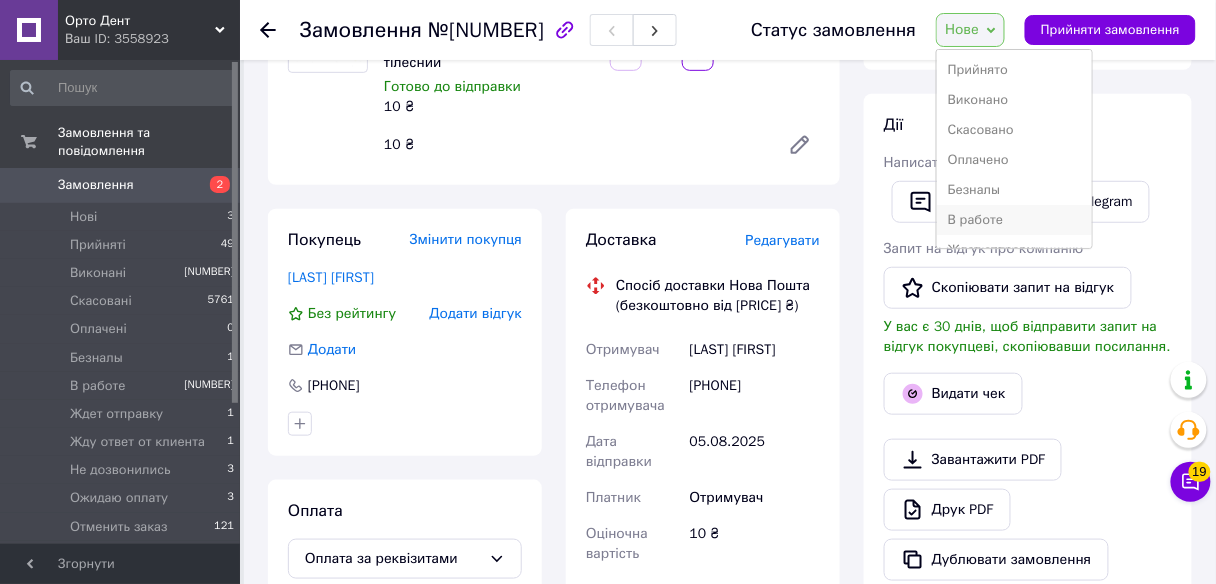 click on "В работе" at bounding box center [1014, 220] 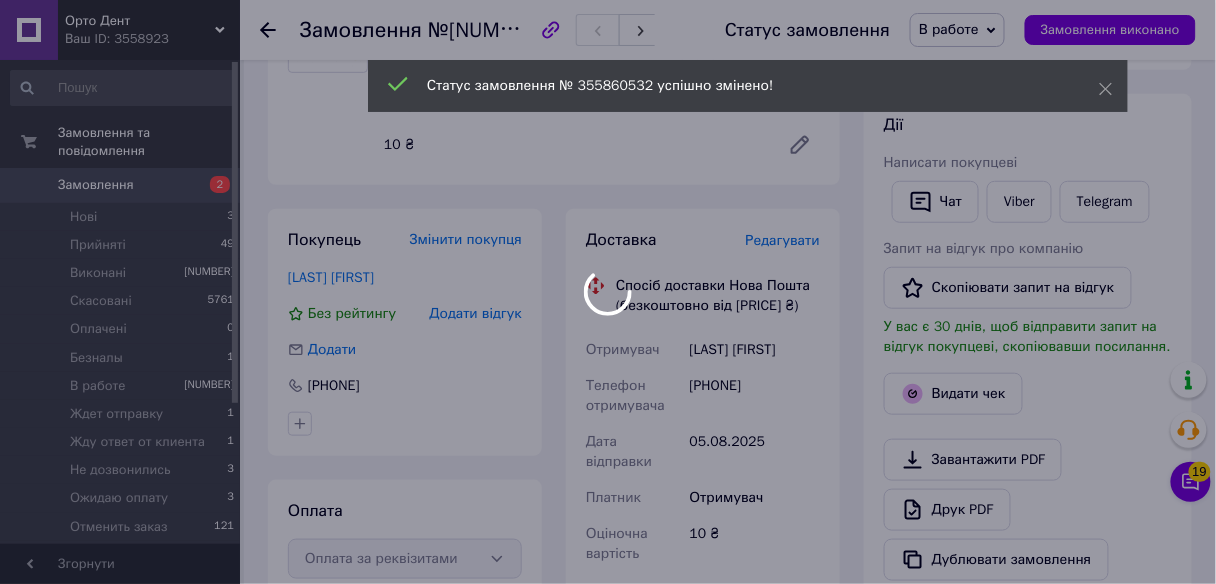 click at bounding box center [608, 292] 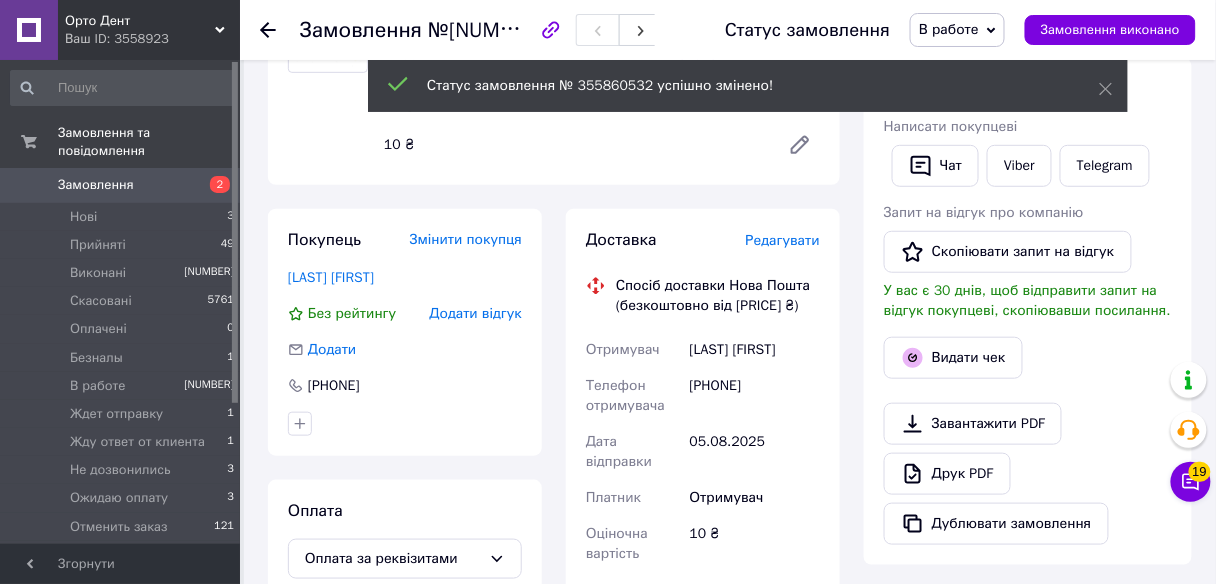 click on "Редагувати" at bounding box center (783, 240) 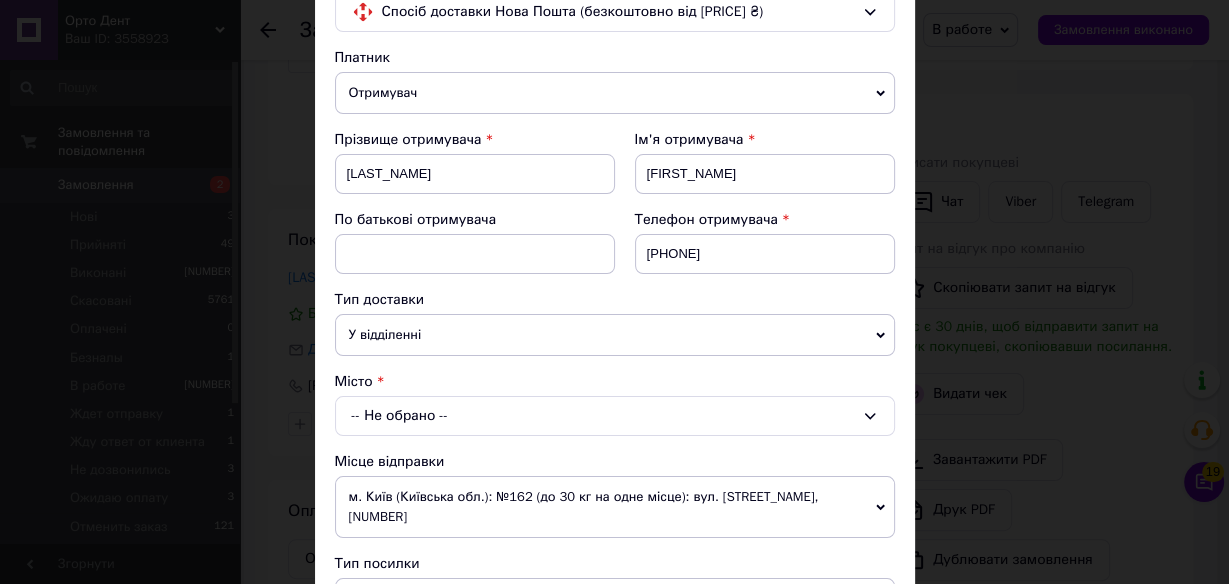 scroll, scrollTop: 320, scrollLeft: 0, axis: vertical 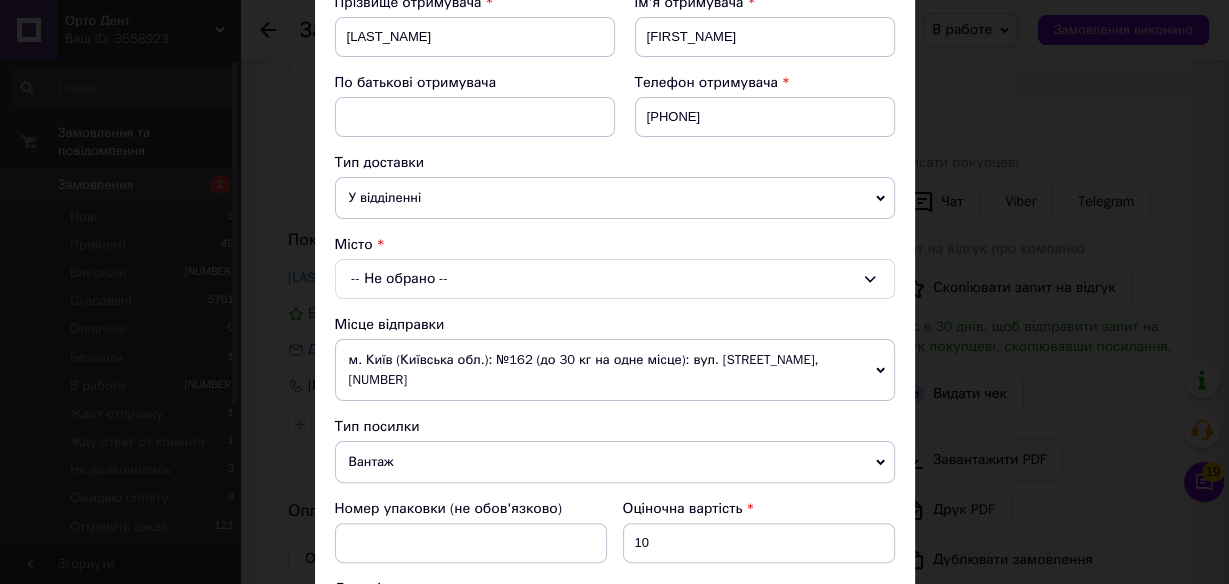 click on "-- Не обрано --" at bounding box center (615, 279) 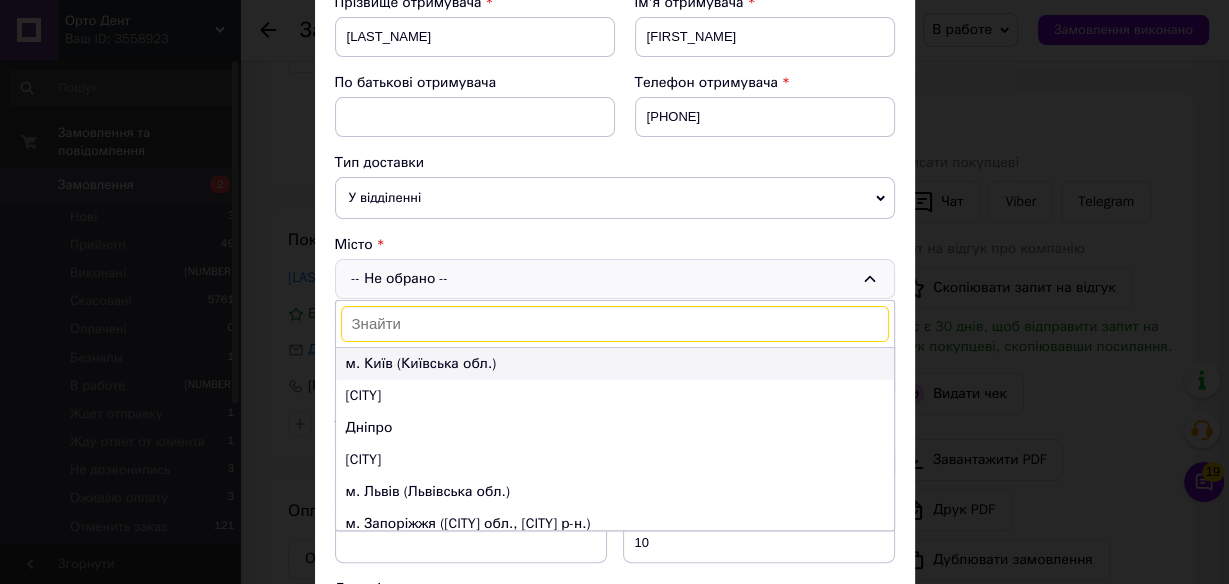 click on "м. Київ (Київська обл.)" at bounding box center [615, 364] 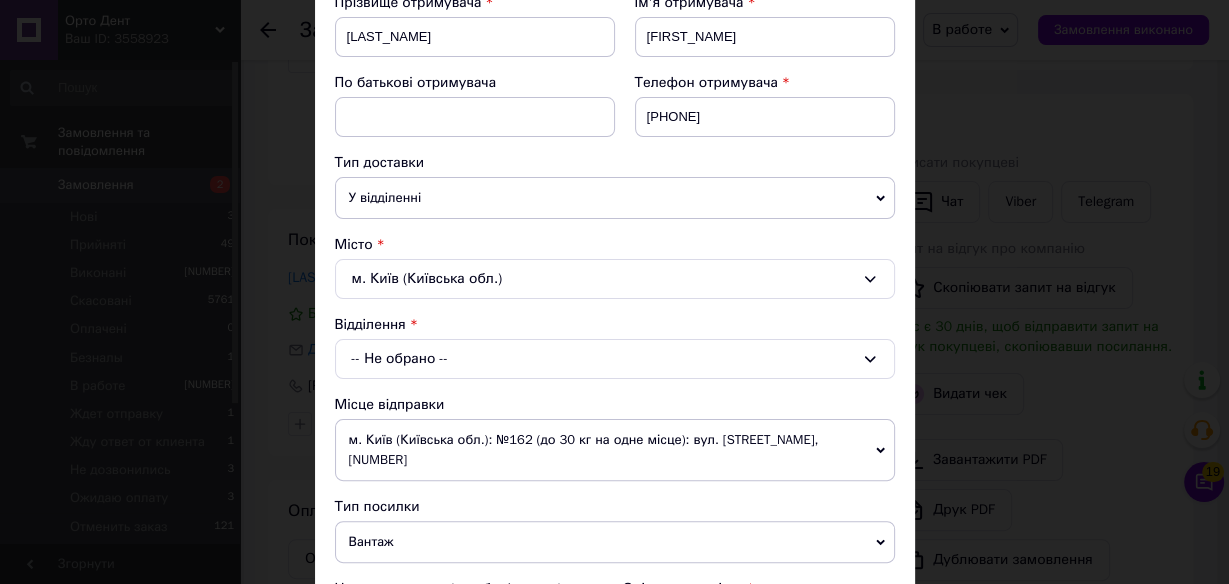 click on "Спосіб доставки Нова Пошта (безкоштовно від [PRICE] ₴) Платник Отримувач Відправник Прізвище отримувача [LAST_NAME] Ім'я отримувача [FIRST_NAME] По батькові отримувача Телефон отримувача [PHONE] Тип доставки У відділенні Кур'єром В поштоматі Місто м. [CITY_NAME] ([REGION_NAME]) Відділення -- Не обрано -- Місце відправки м. [CITY_NAME] ([REGION_NAME]): №[NUMBER] (до [NUMBER] кг на одне місце): вул. [STREET_NAME], [NUMBER] Немає збігів. Спробуйте змінити умови пошуку Додати ще місце відправки Тип посилки Вантаж Документи Номер упаковки (не обов'язково) Оціночна вартість [PRICE] Дата відправки [DATE] < [YEAR] > < > [NUMBER]" at bounding box center (615, 494) 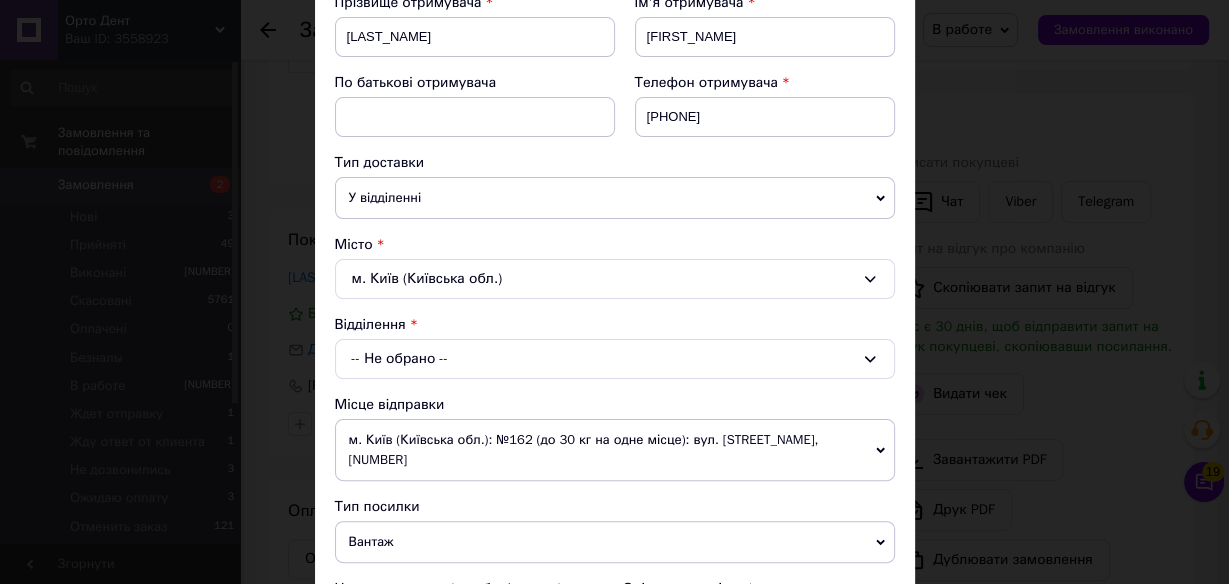 click on "-- Не обрано --" at bounding box center (615, 359) 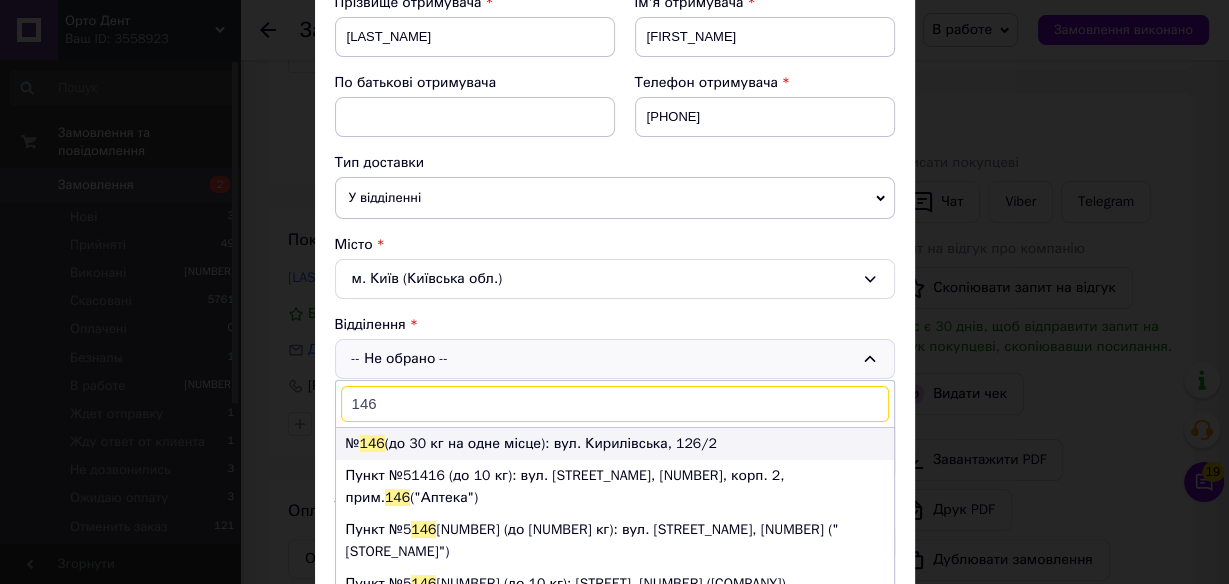 type on "146" 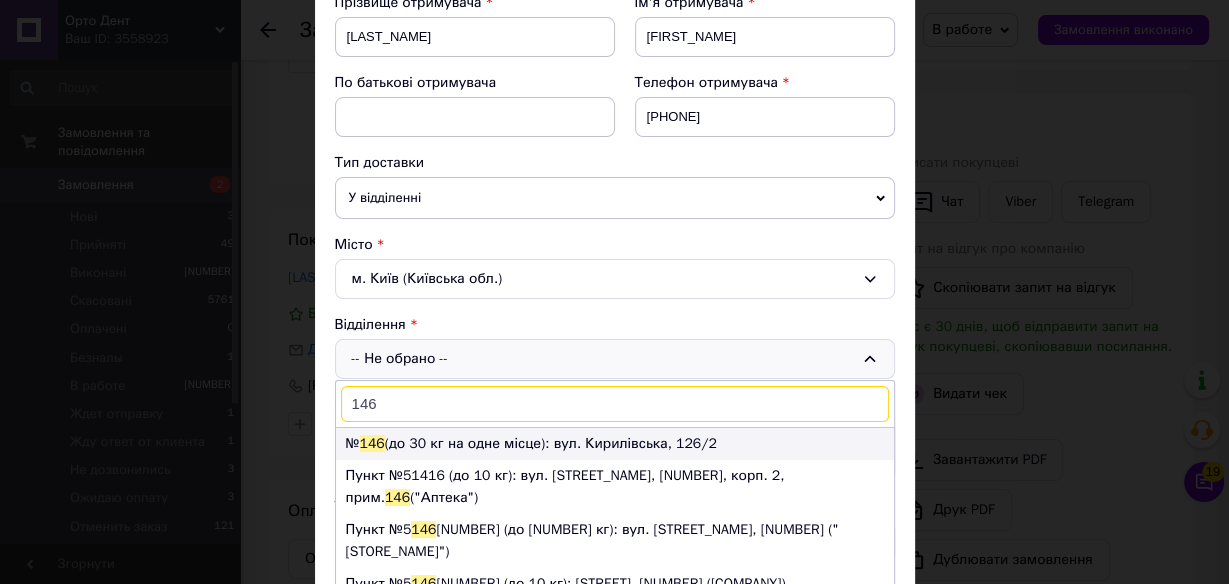 click on "№ 146  (до 30 кг на одне місце): вул. Кирилівська, 126/2" at bounding box center [615, 444] 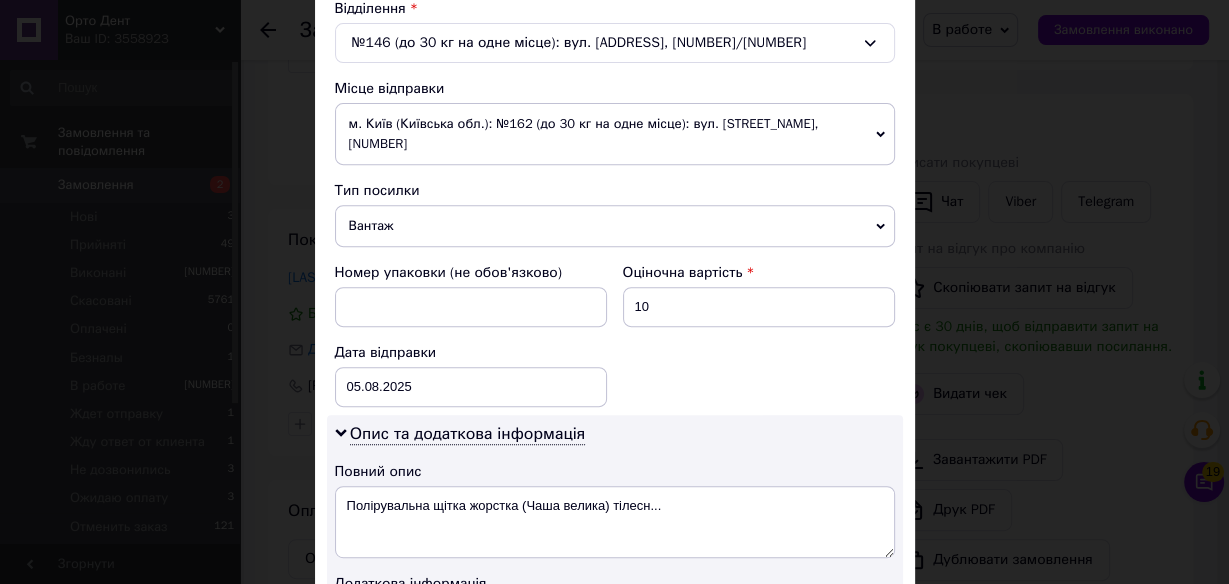 scroll, scrollTop: 720, scrollLeft: 0, axis: vertical 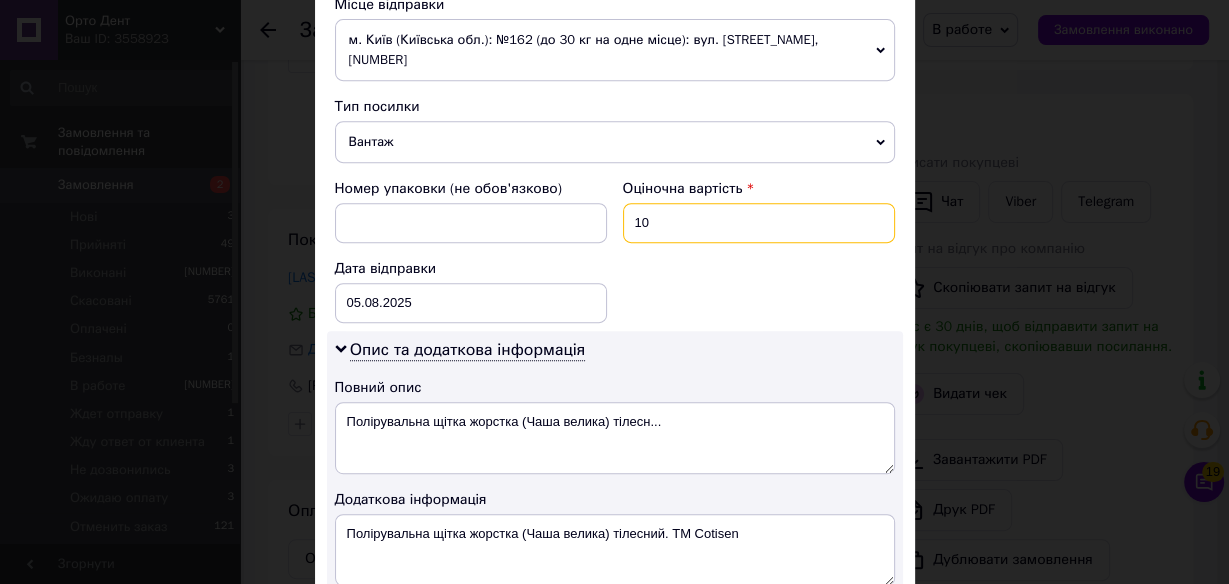 click on "10" at bounding box center (759, 223) 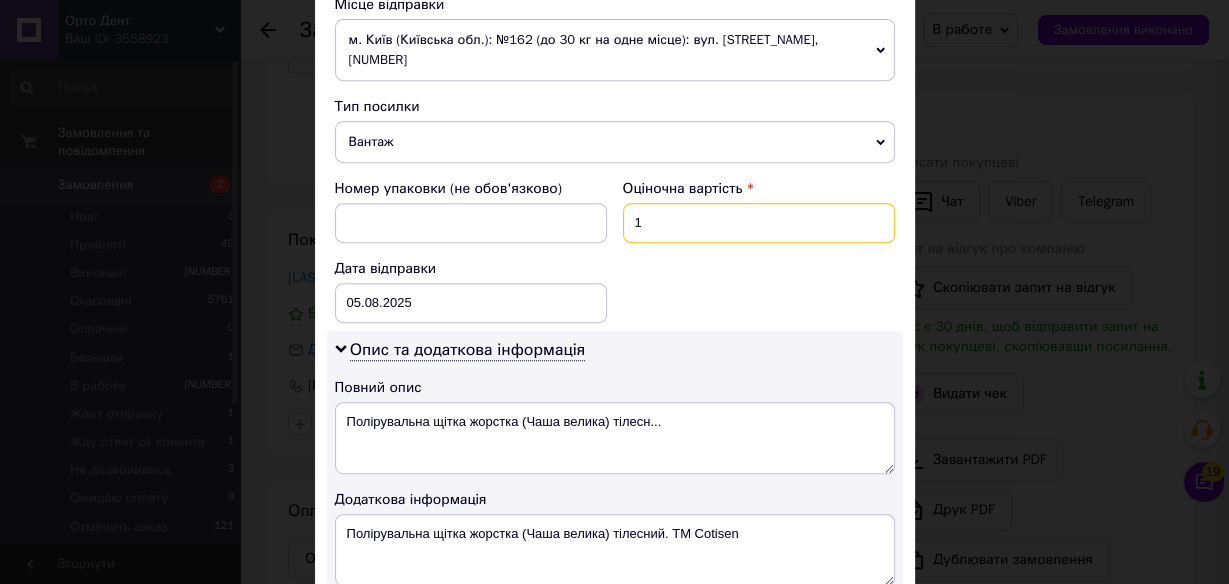 type on "1" 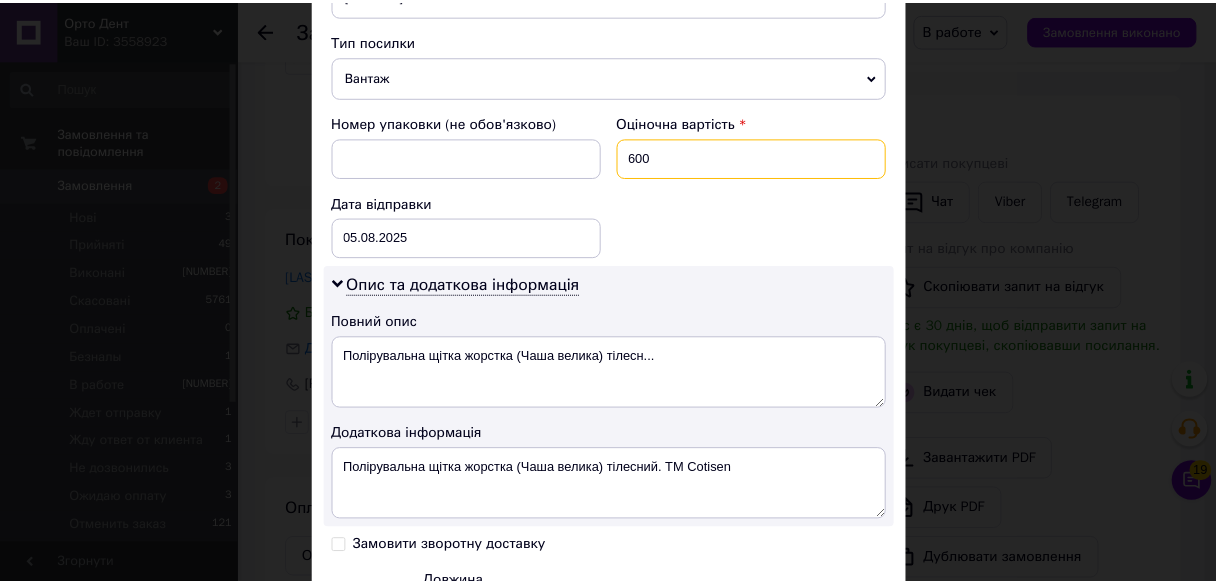 scroll, scrollTop: 960, scrollLeft: 0, axis: vertical 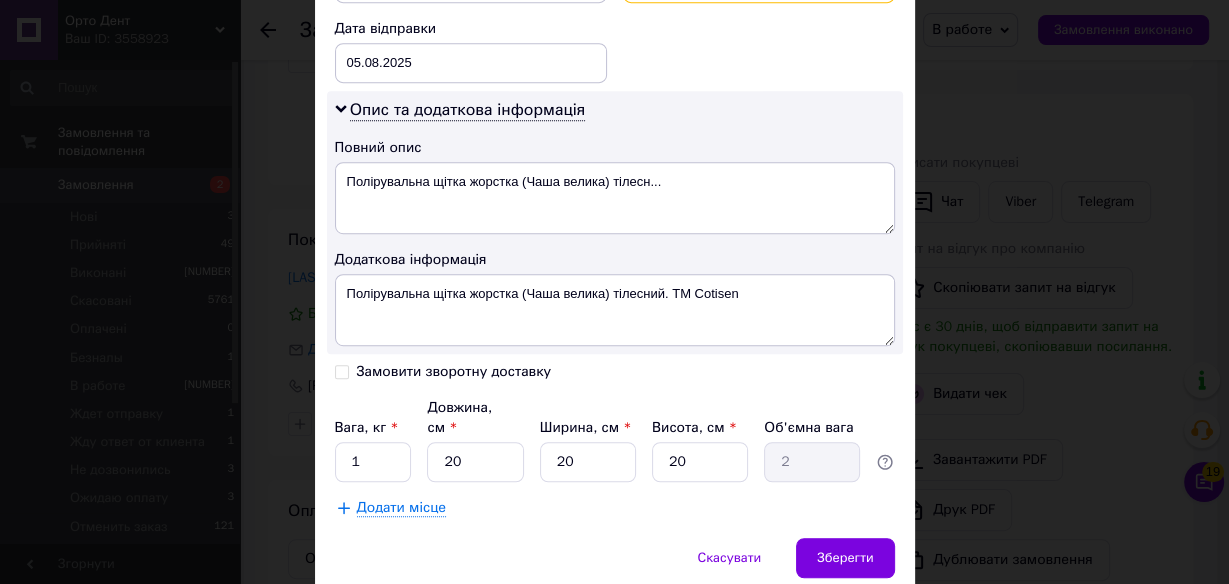 type on "600" 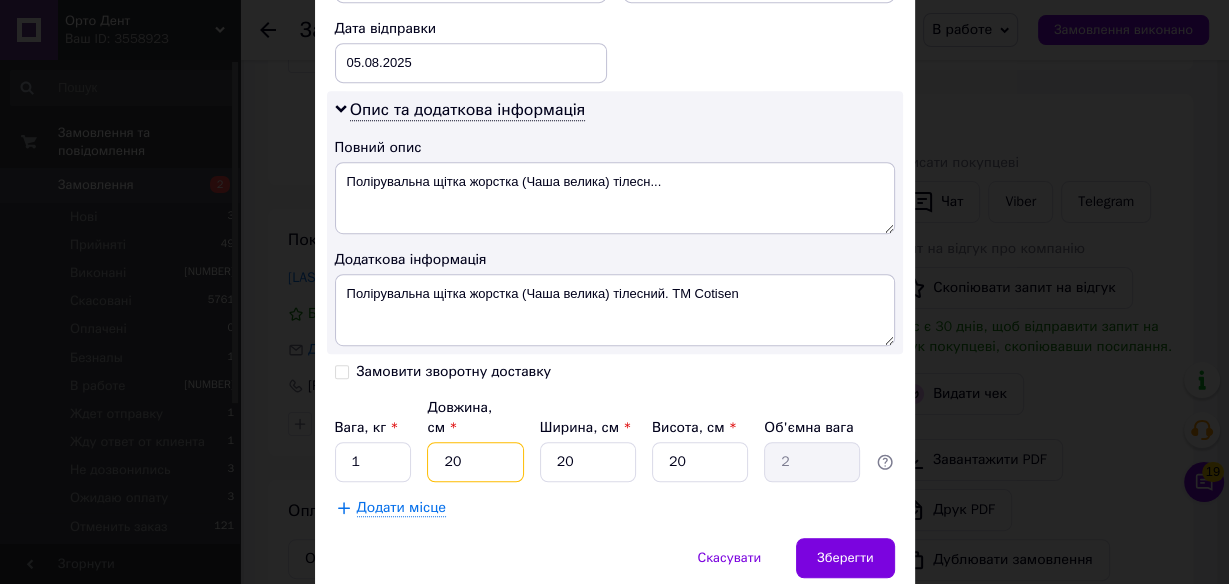 click on "20" at bounding box center (475, 462) 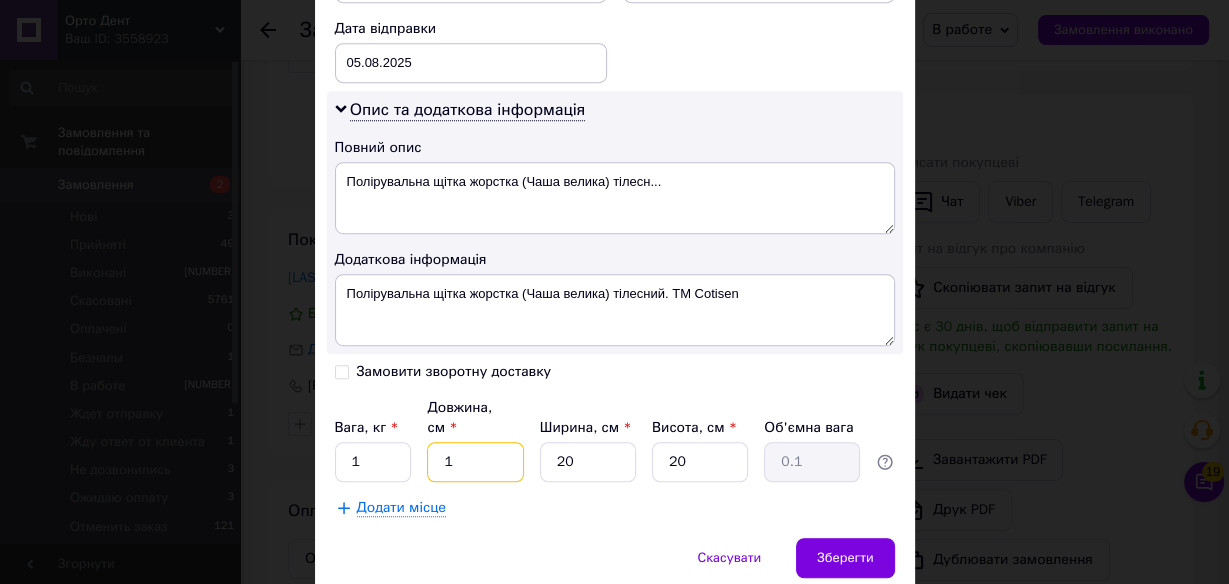 type on "15" 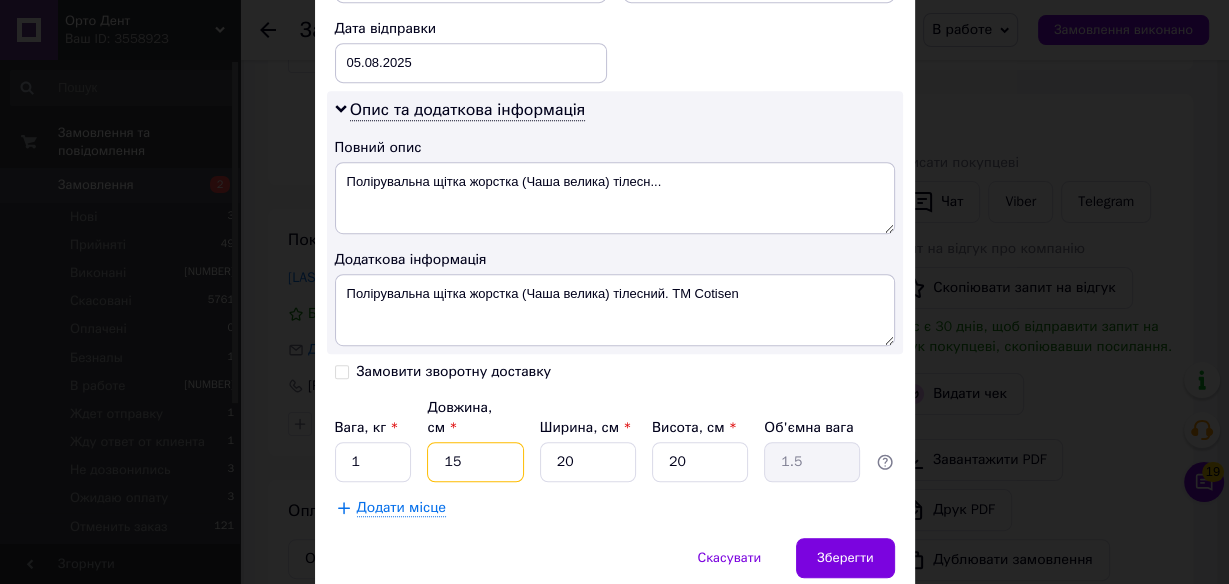 type on "15" 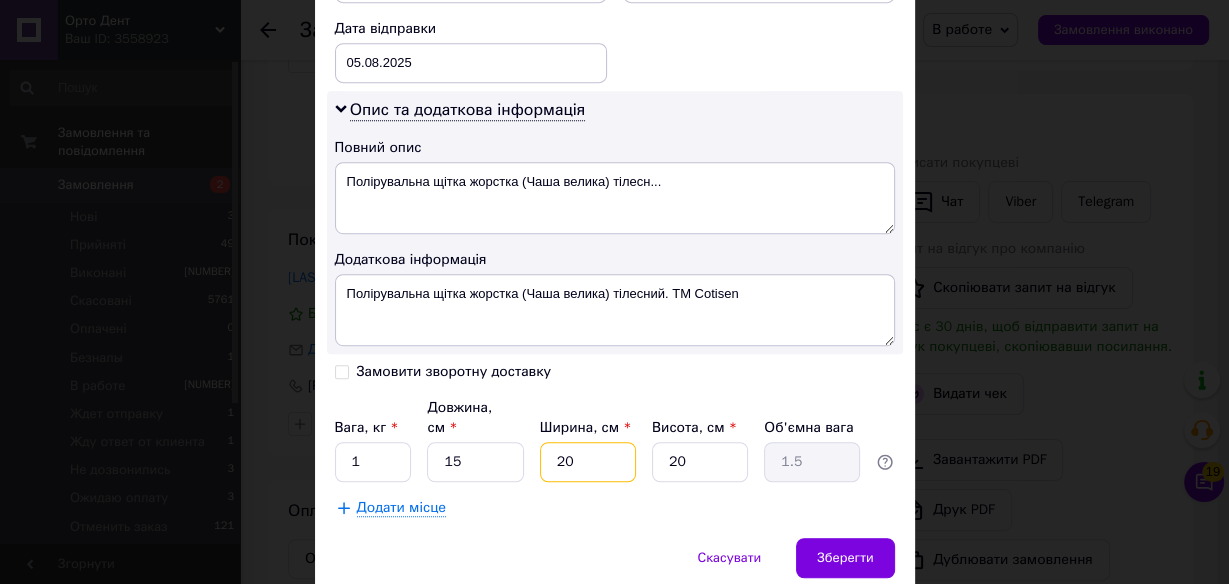 click on "20" at bounding box center (588, 462) 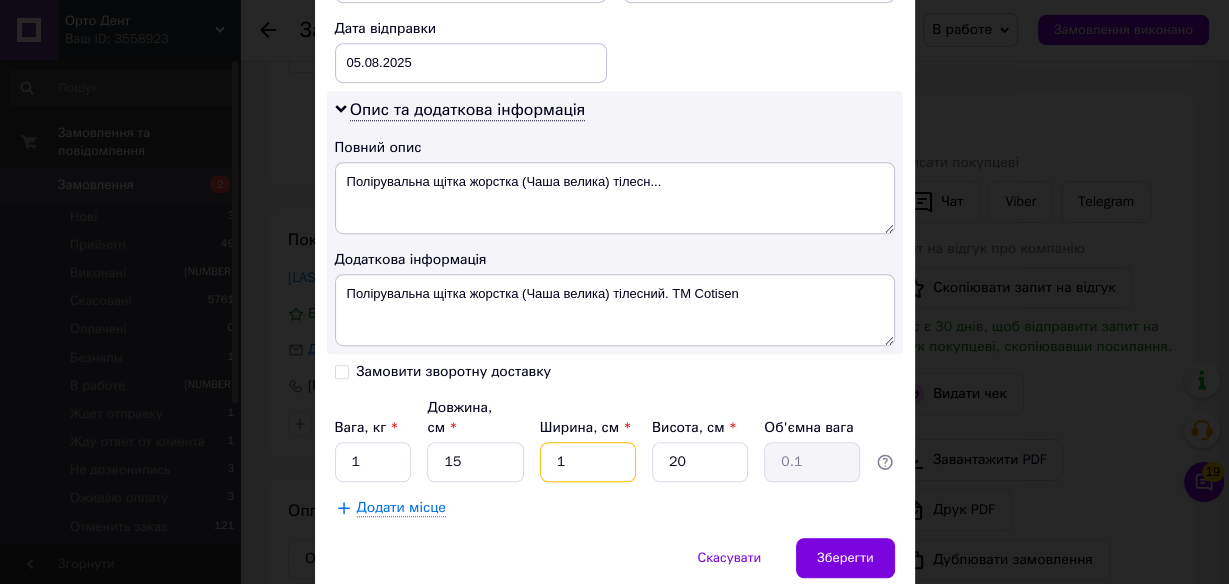 type on "15" 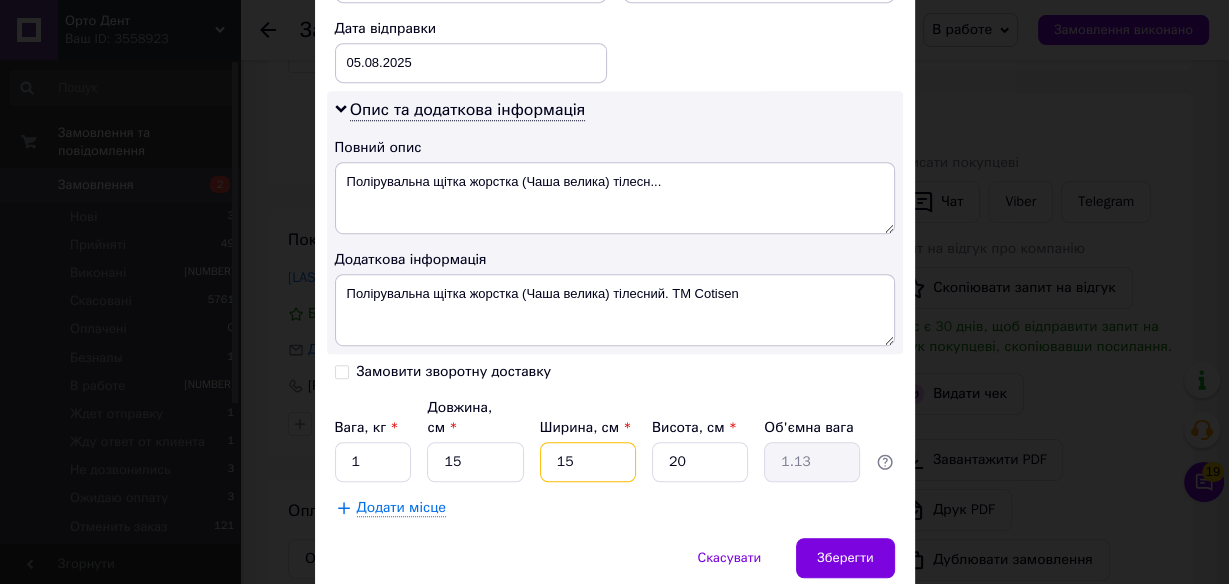 type on "15" 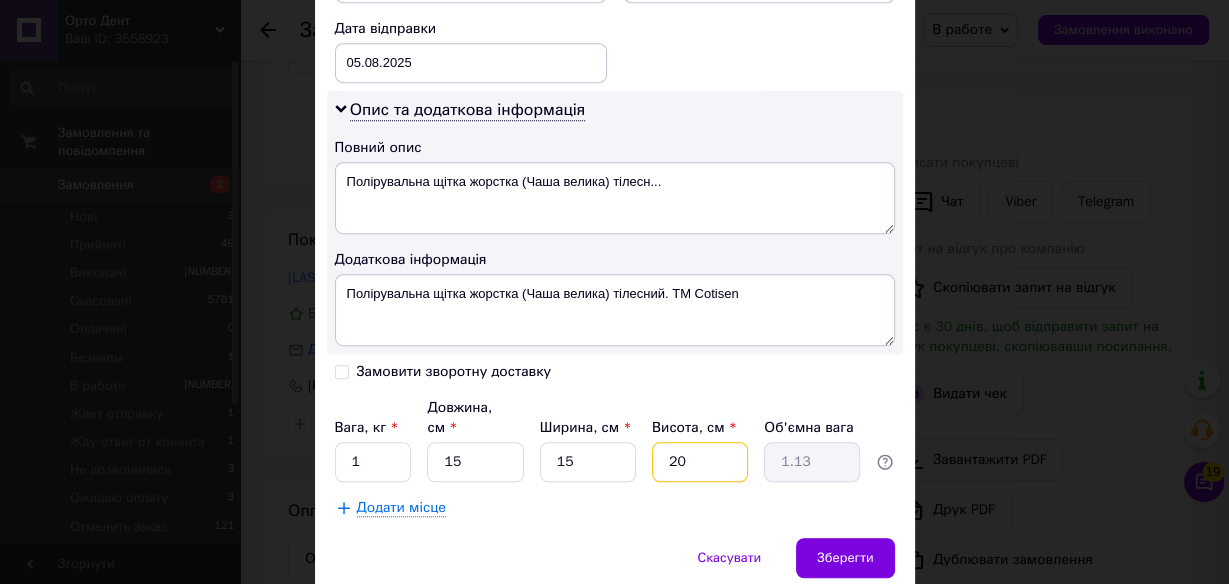 click on "20" at bounding box center [700, 462] 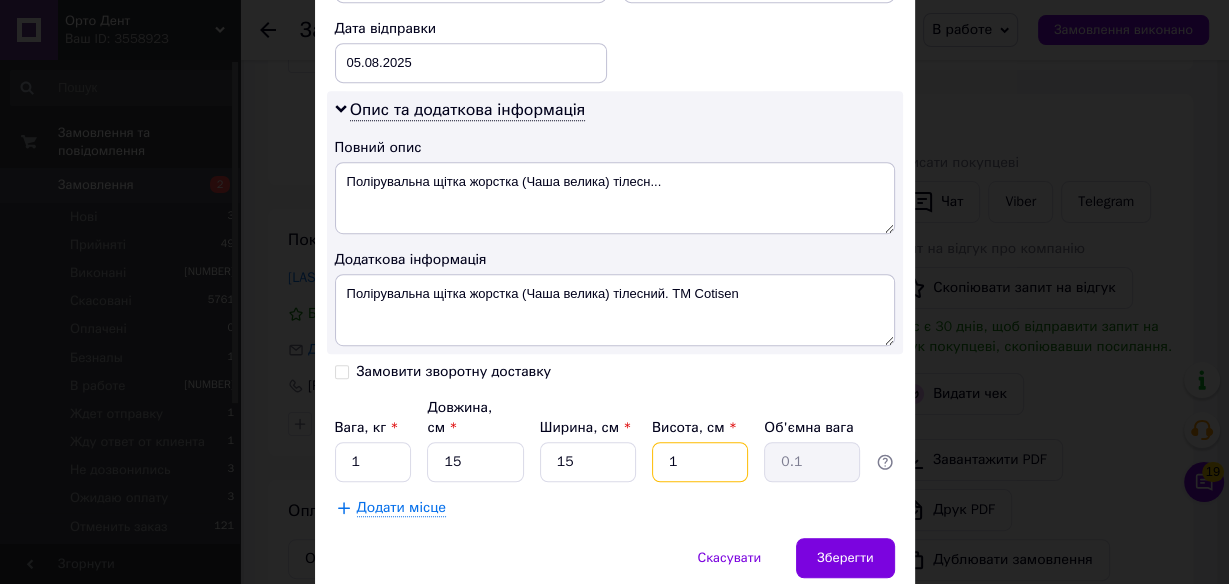 type on "10" 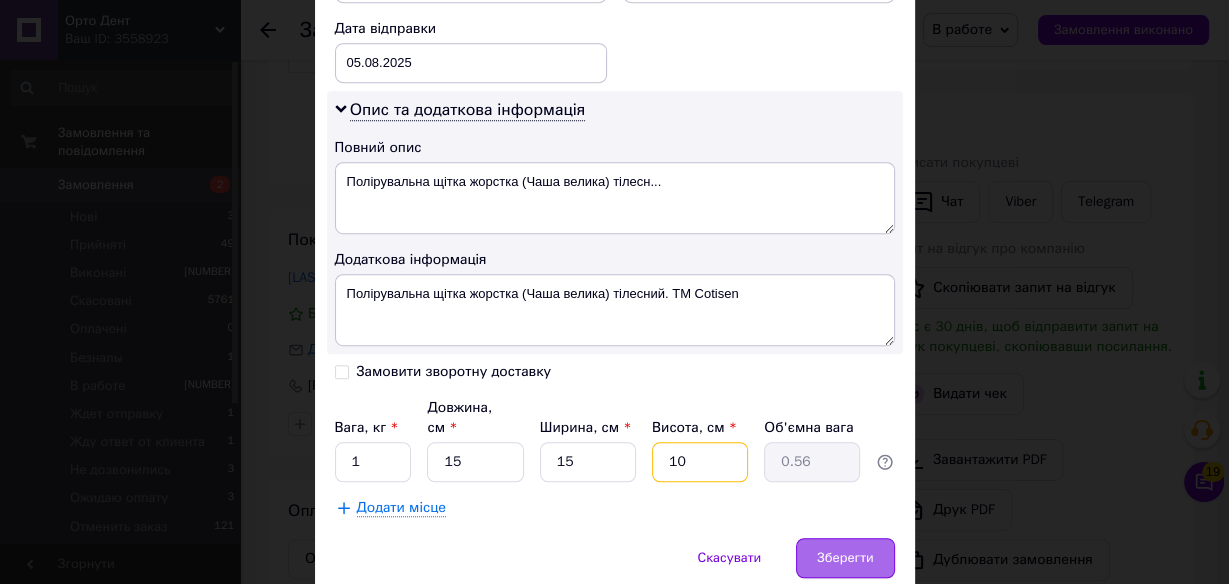 type on "10" 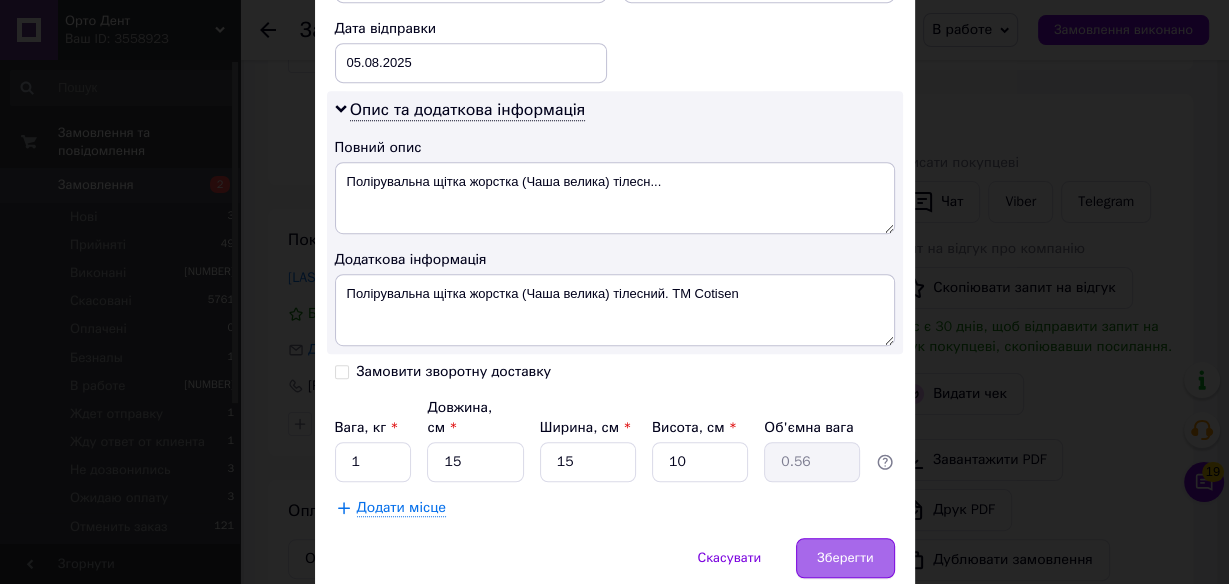 click on "Зберегти" at bounding box center [845, 558] 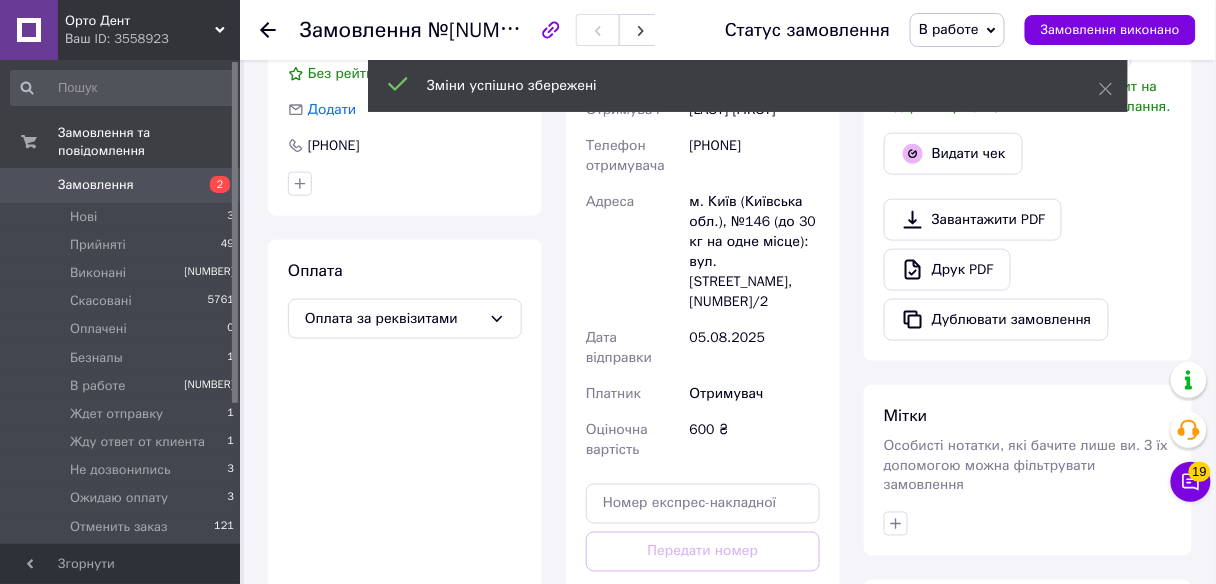 scroll, scrollTop: 558, scrollLeft: 0, axis: vertical 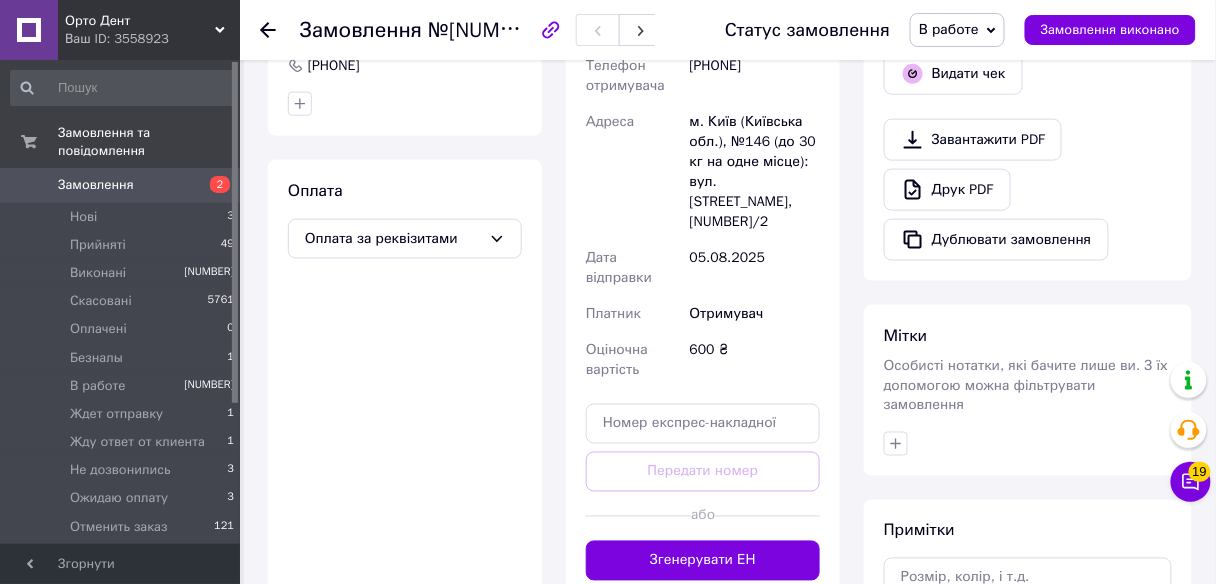 click on "Згенерувати ЕН" at bounding box center [703, 561] 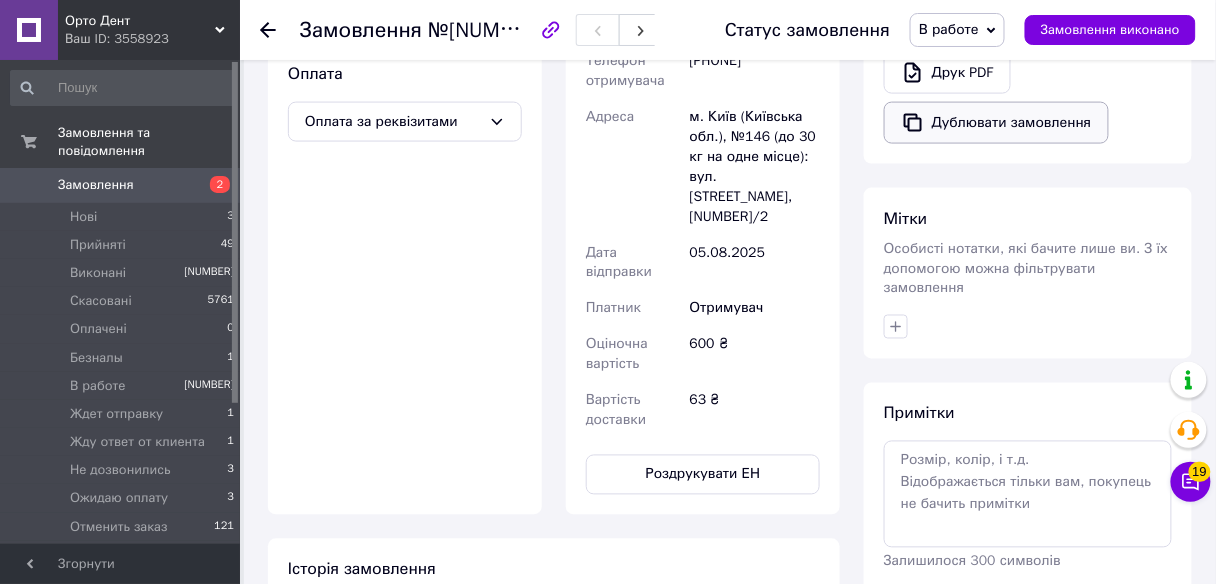 scroll, scrollTop: 878, scrollLeft: 0, axis: vertical 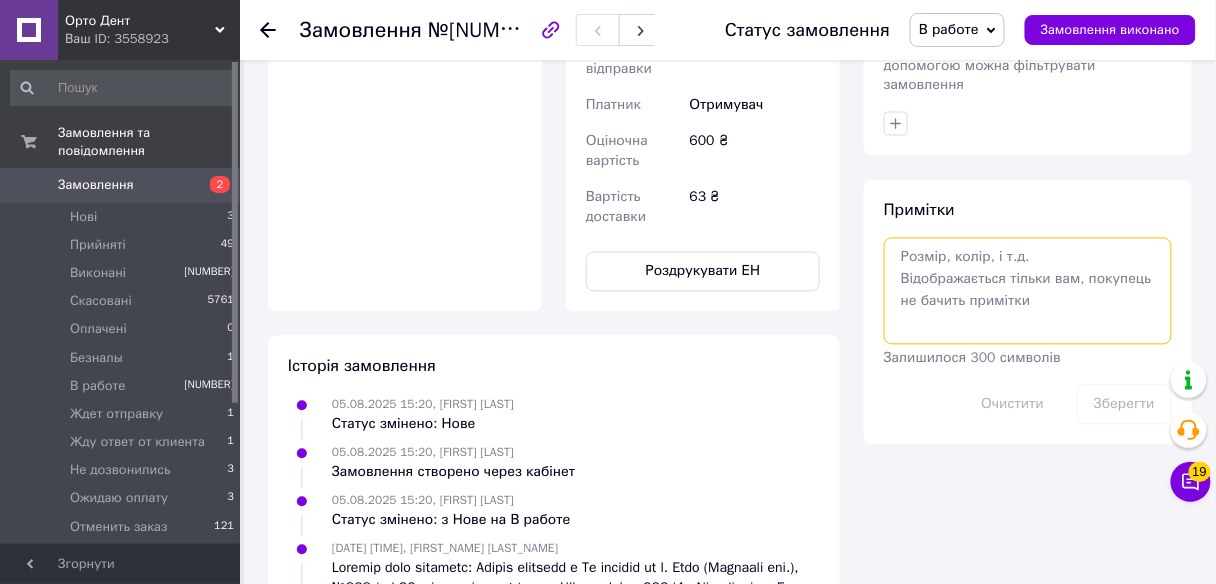 click at bounding box center (1028, 291) 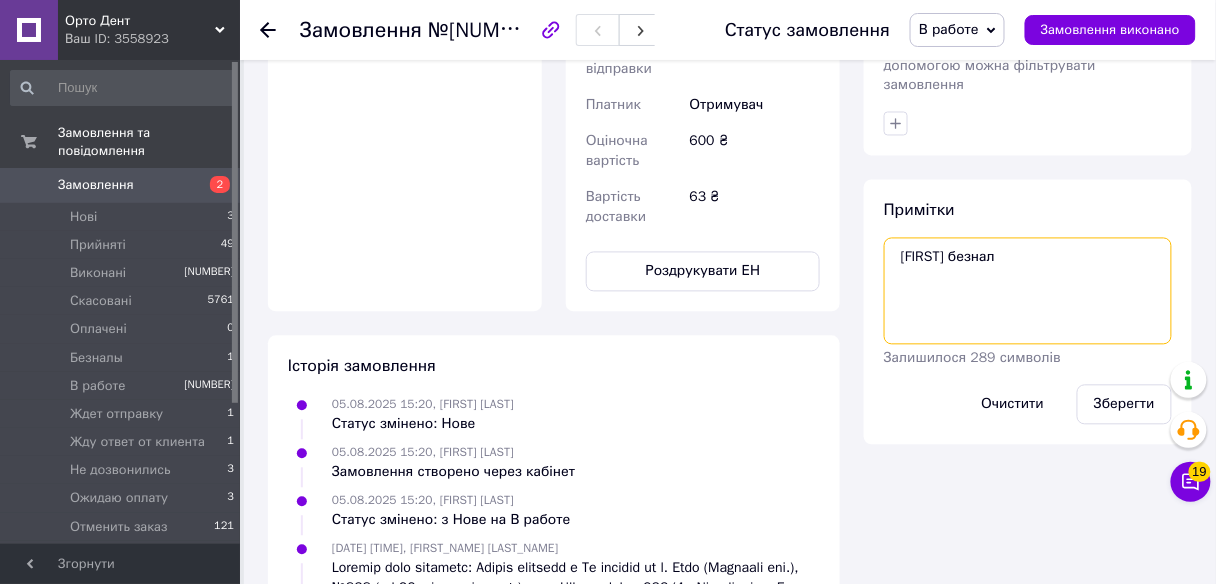 paste on "00НФ-002153" 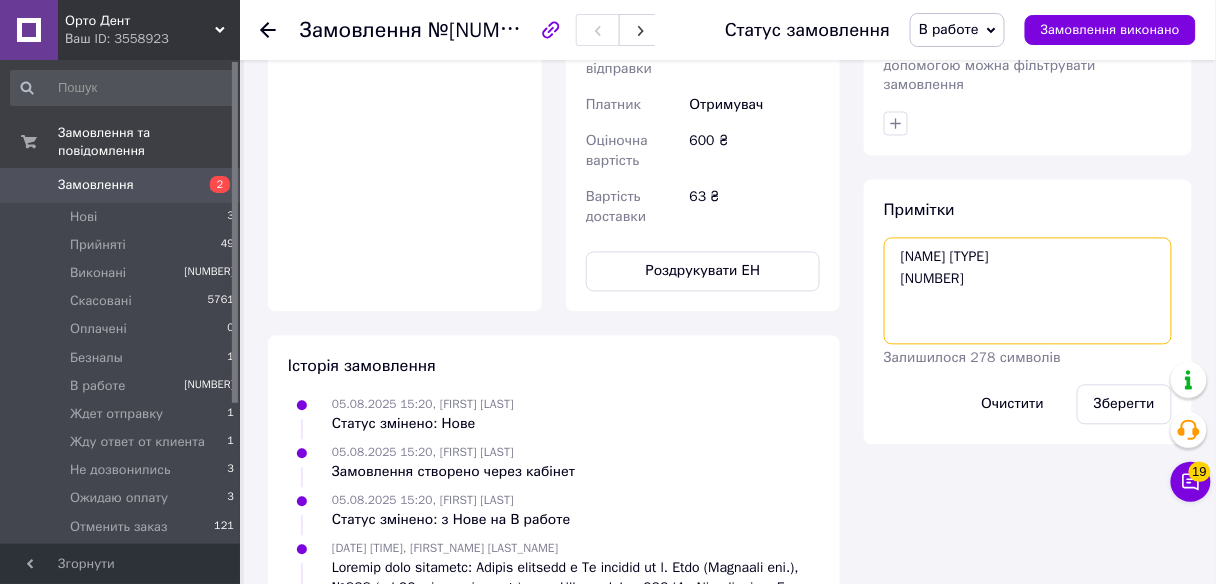 click on "[NAME] [TYPE]
[NUMBER]" at bounding box center [1028, 291] 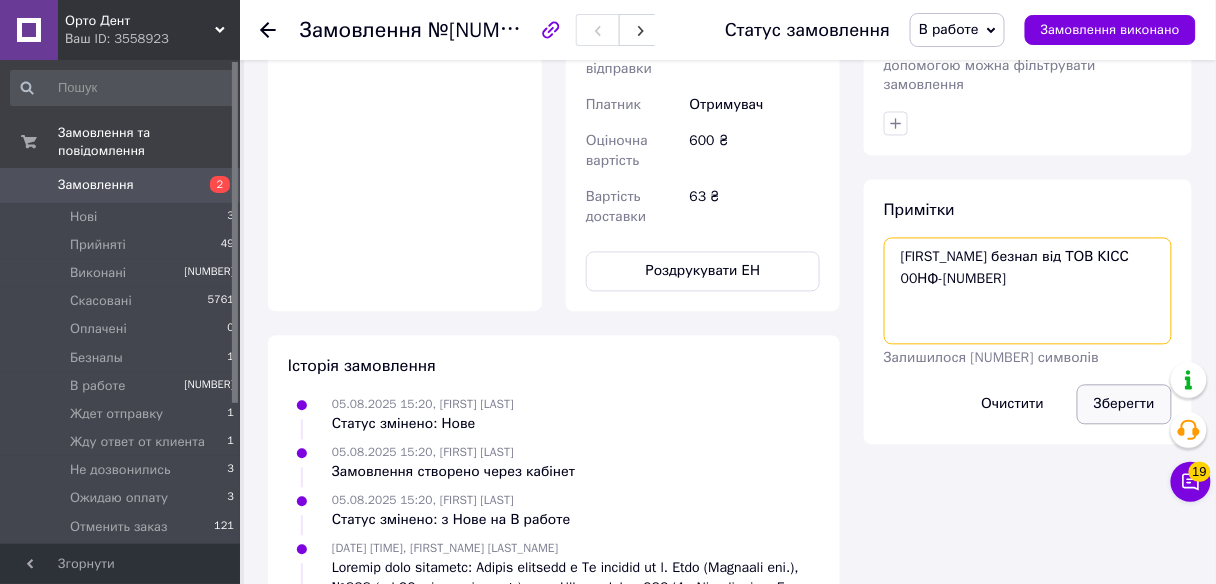type on "[FIRST_NAME] безнал від ТОВ КІСС
00НФ-[NUMBER]" 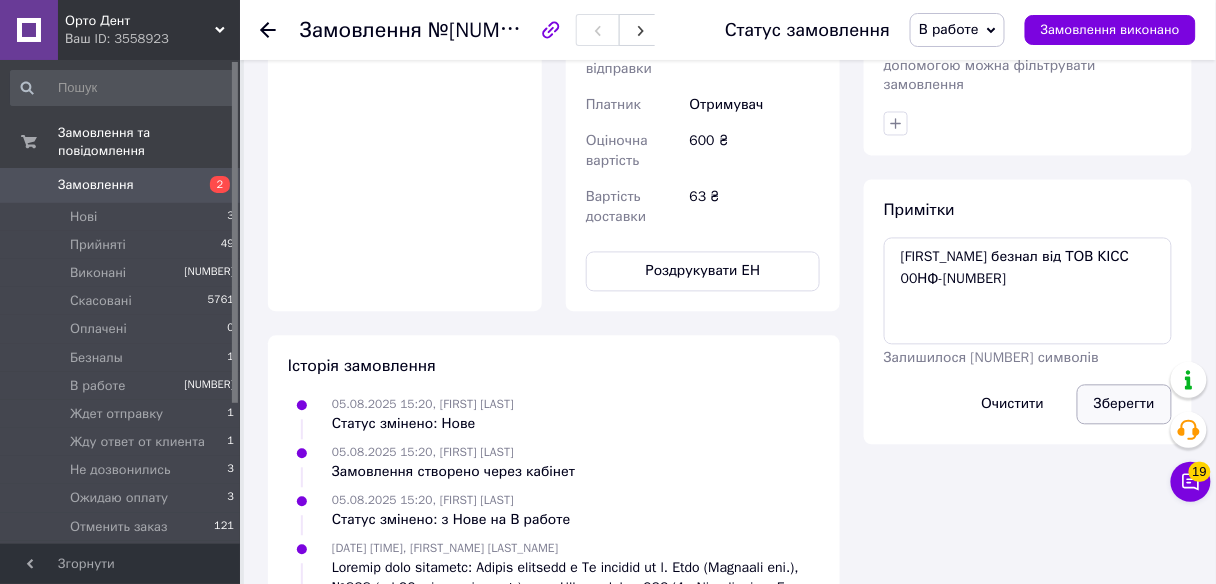 click on "Зберегти" at bounding box center (1124, 405) 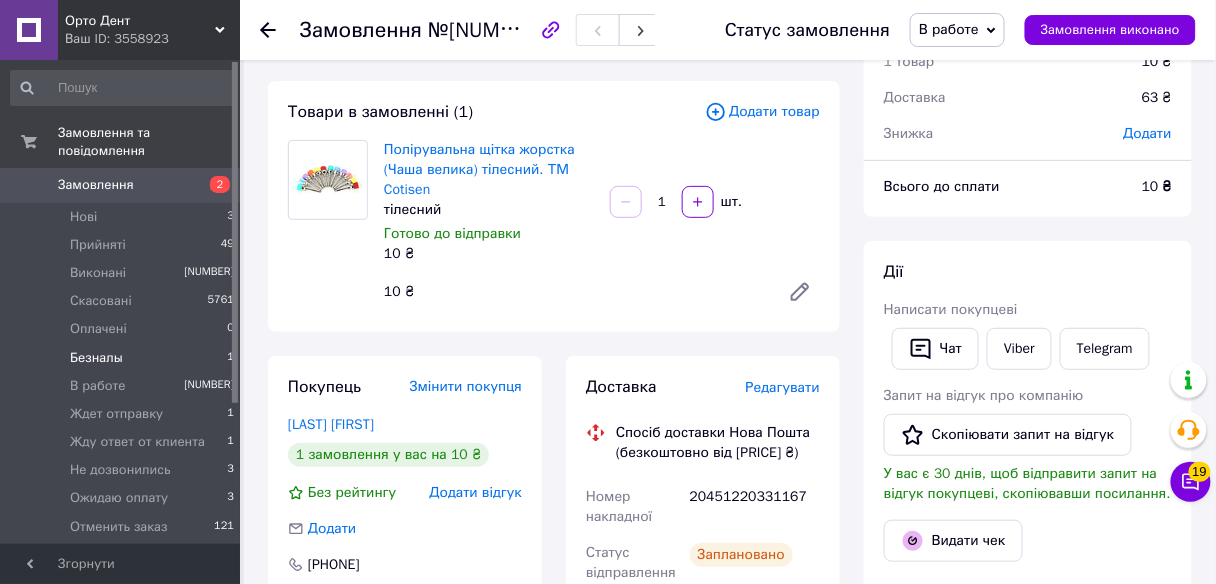 scroll, scrollTop: 31, scrollLeft: 0, axis: vertical 